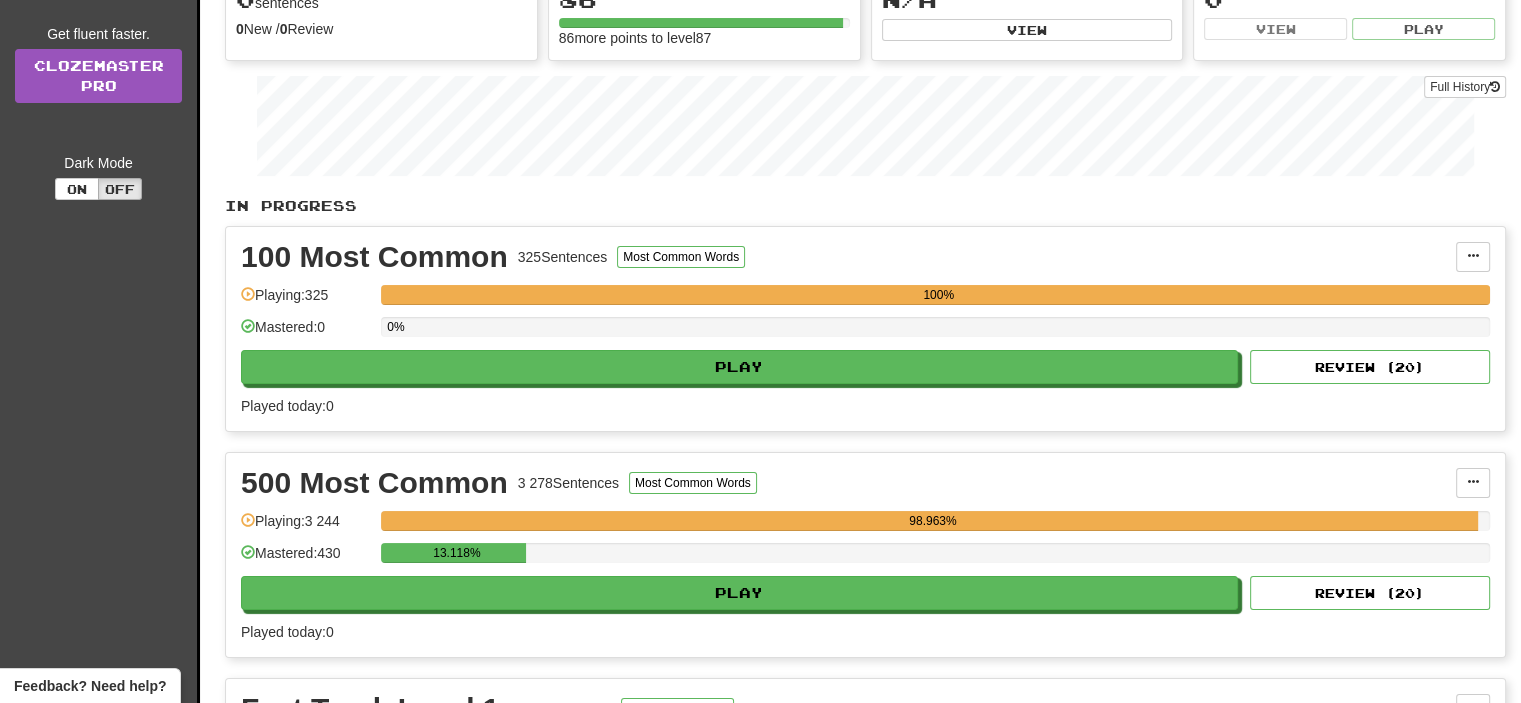 scroll, scrollTop: 0, scrollLeft: 0, axis: both 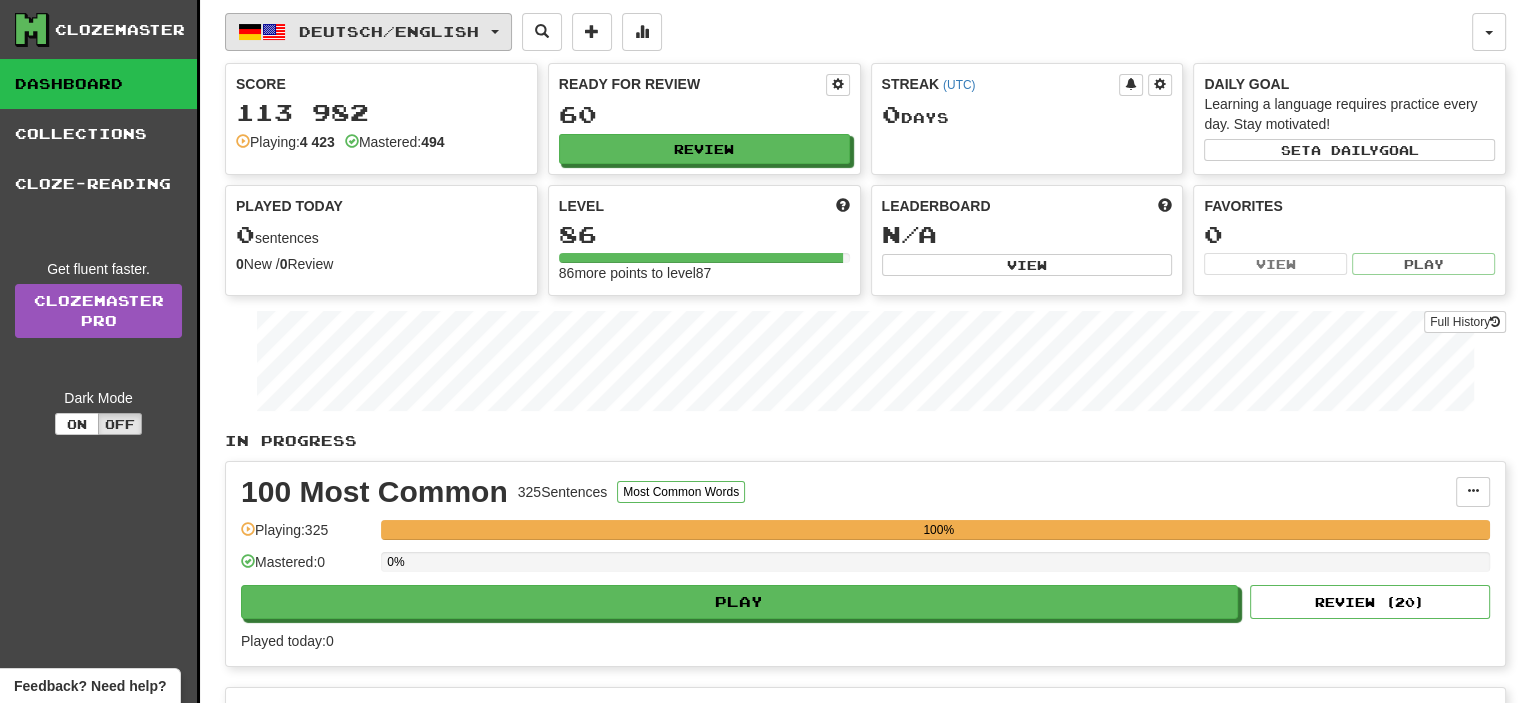 click on "Deutsch  /  English" at bounding box center [368, 32] 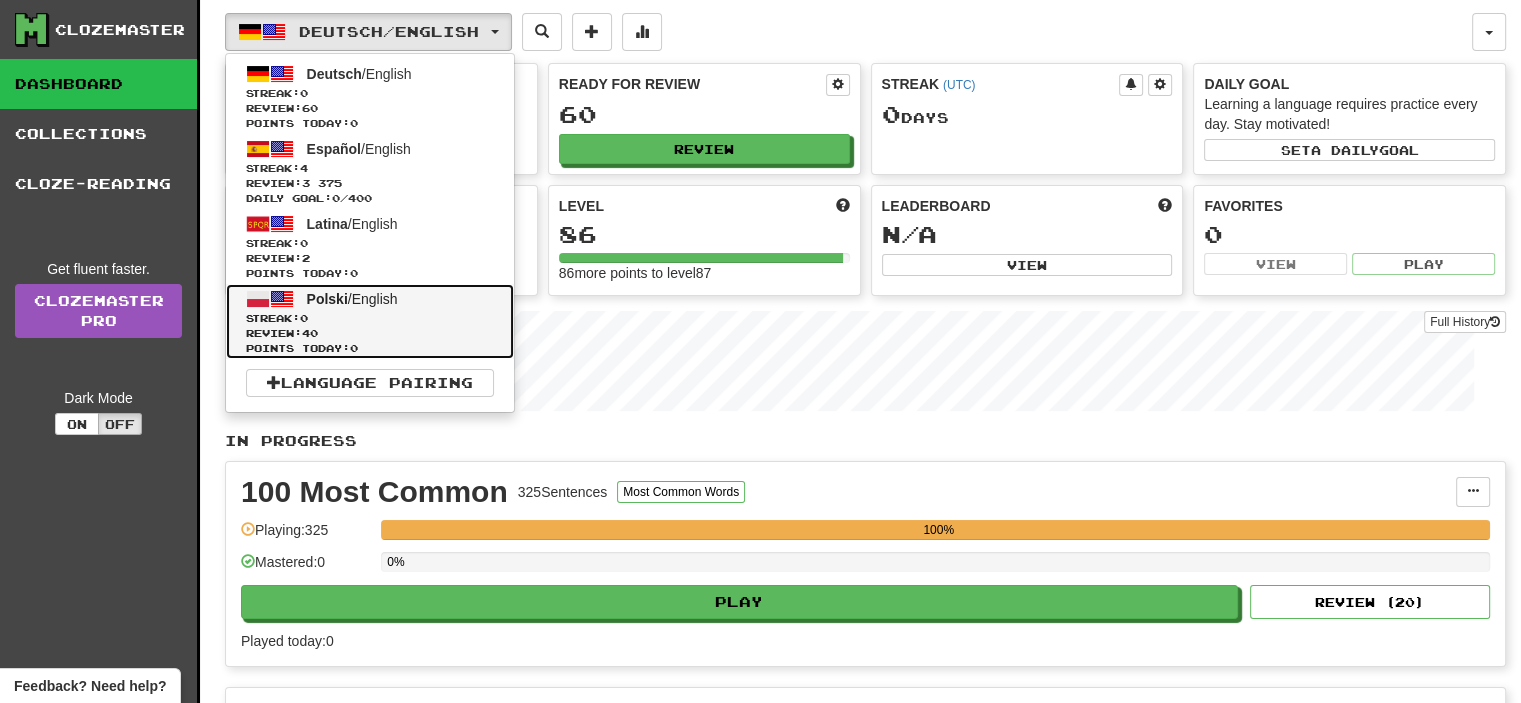 click on "Polski  /  English" at bounding box center [352, 299] 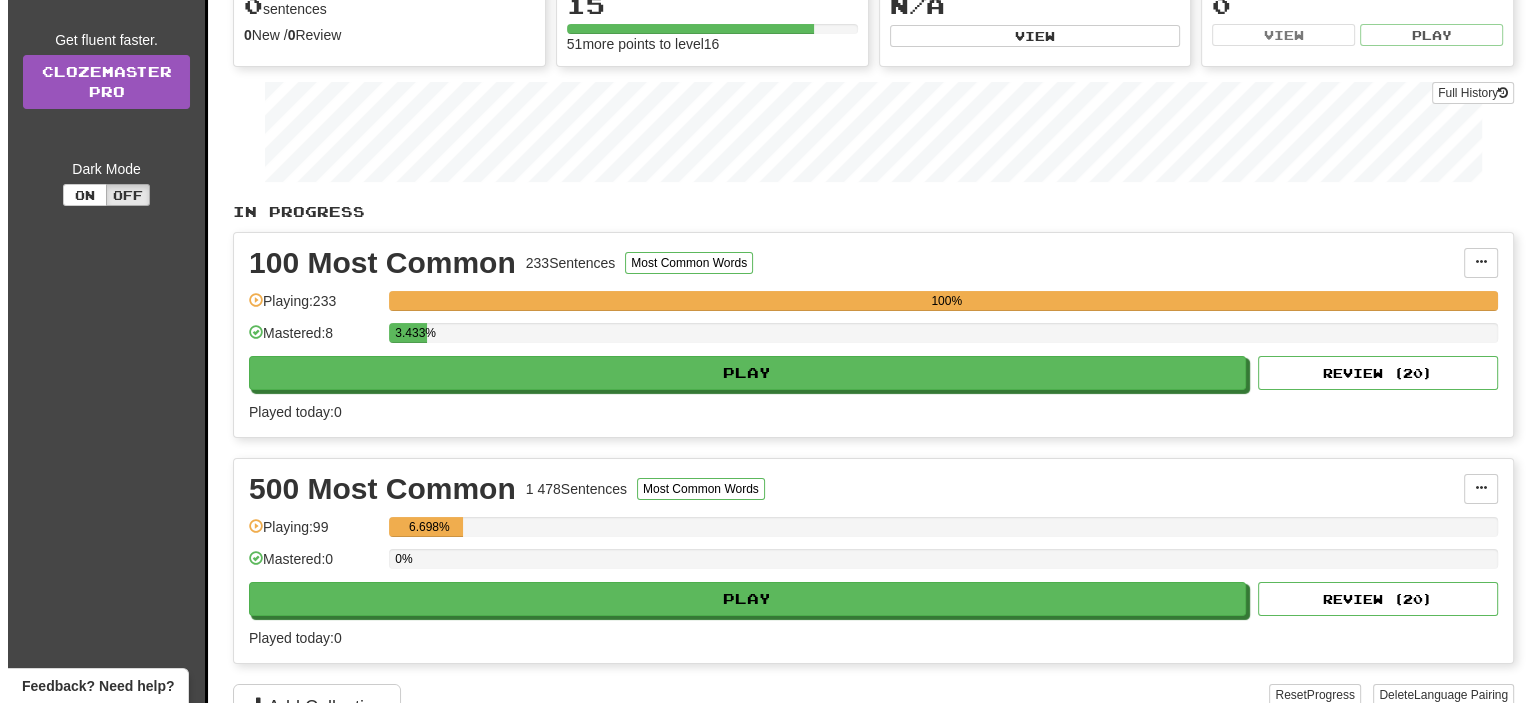 scroll, scrollTop: 249, scrollLeft: 0, axis: vertical 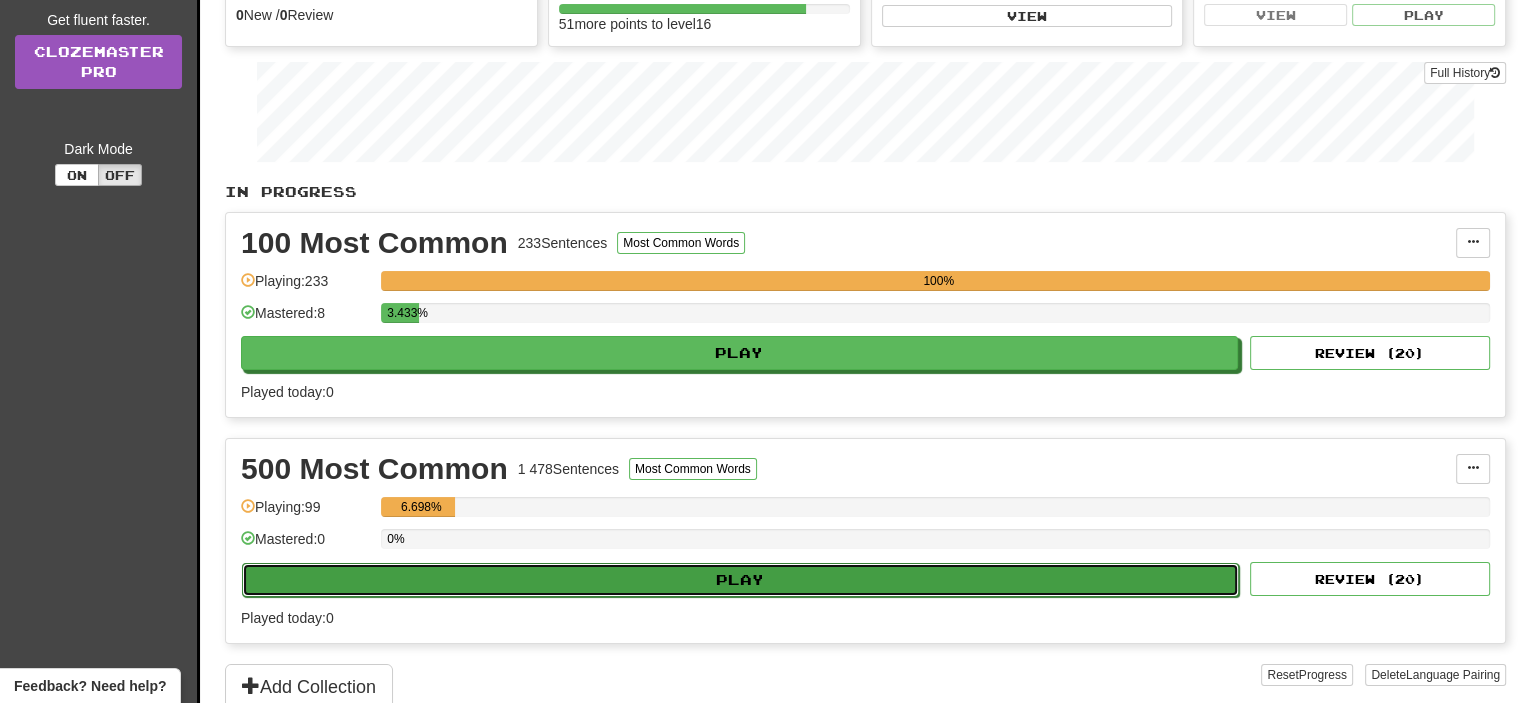 click on "Play" at bounding box center (740, 580) 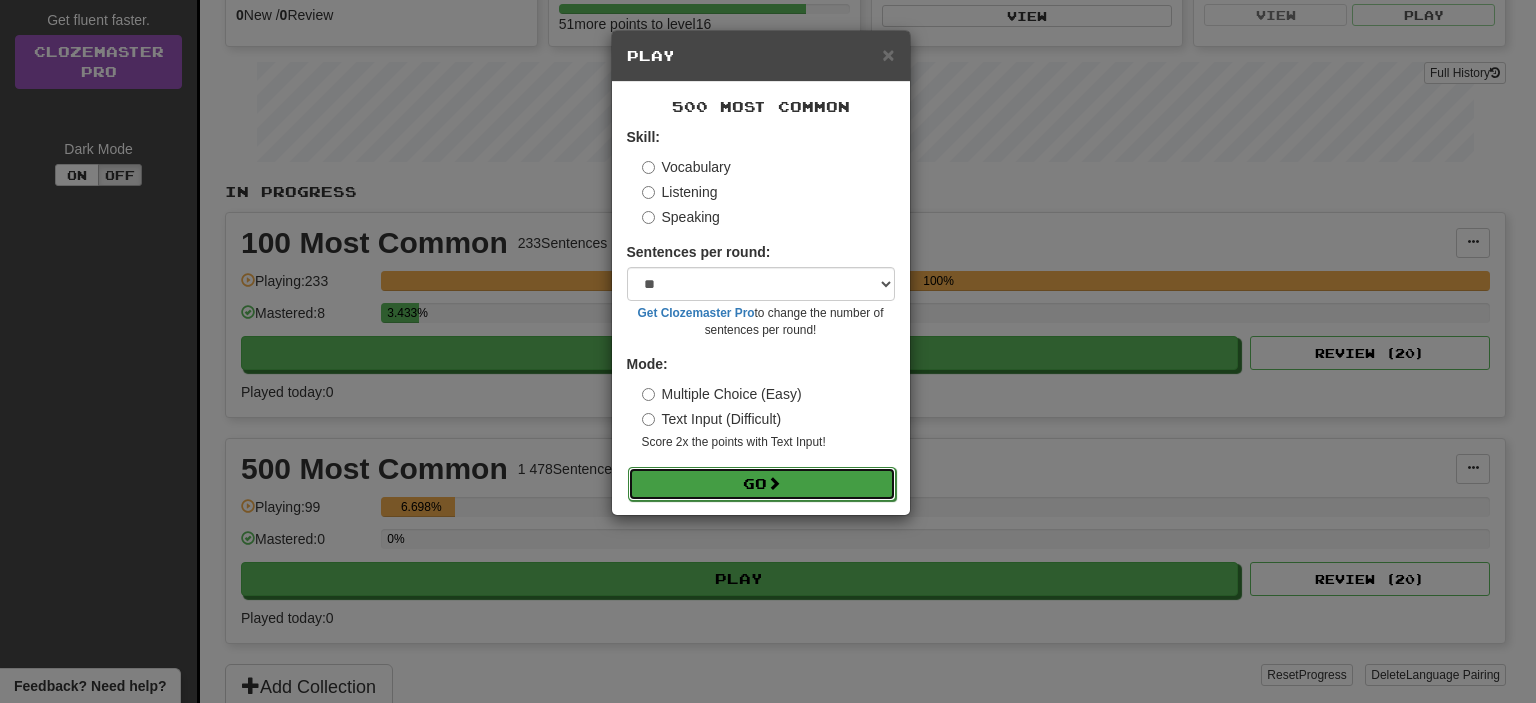 click on "Go" at bounding box center [762, 484] 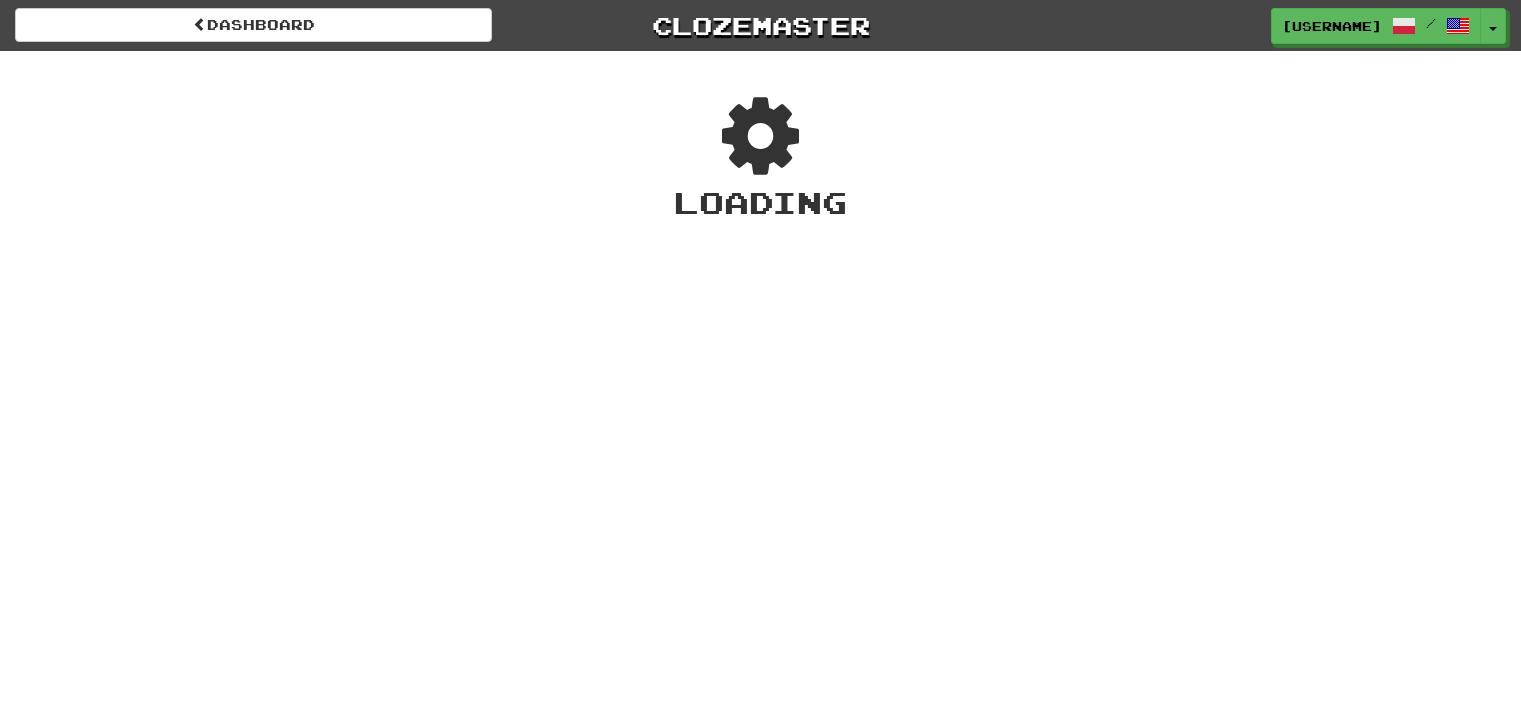 scroll, scrollTop: 0, scrollLeft: 0, axis: both 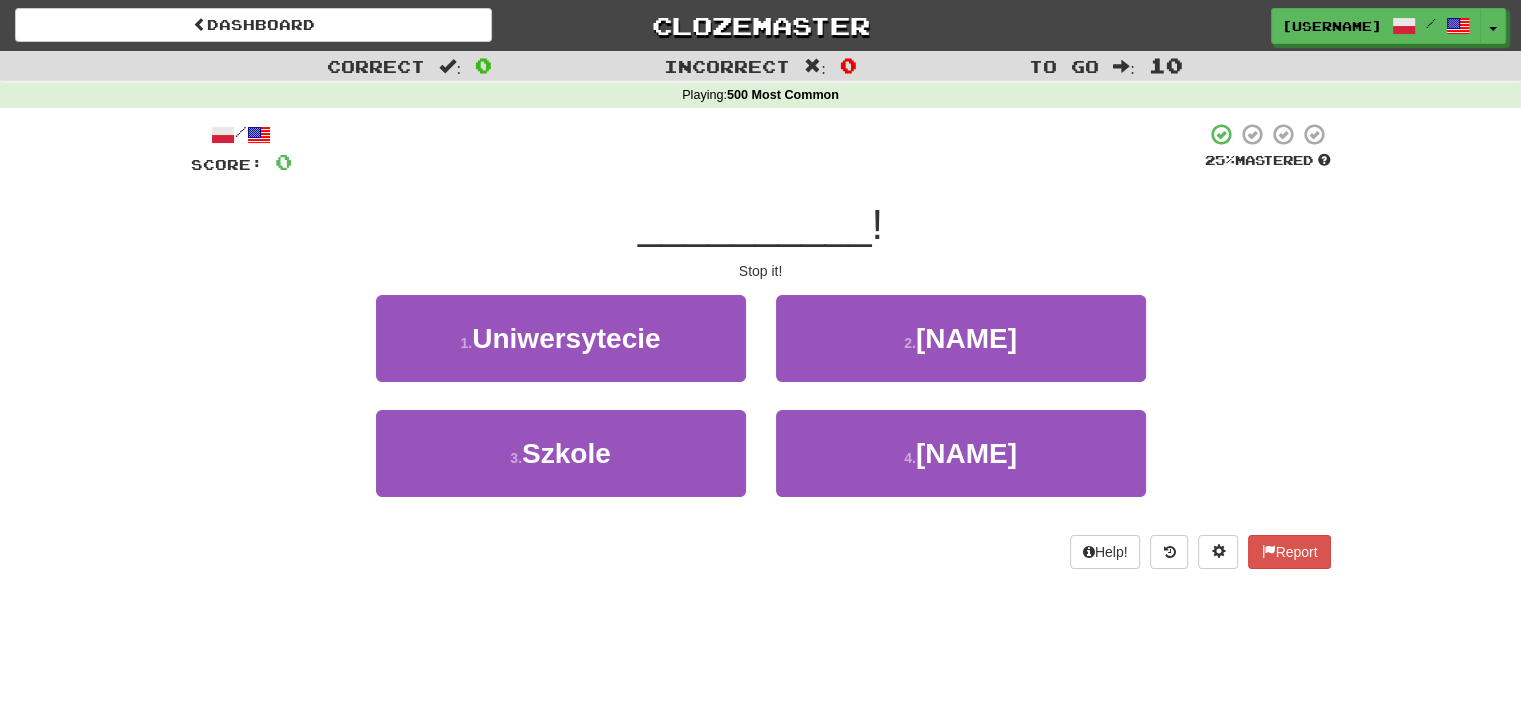 click on "Correct   :   0 Incorrect   :   0 To go   :   10 Playing :  500 Most Common  /  Score:   0 25 %  Mastered __________ ! Stop it! 1 .  Uniwersytecie 2 .  Ktokolwiek 3 .  Szkole 4 .  Przestań  Help!  Report" at bounding box center (760, 324) 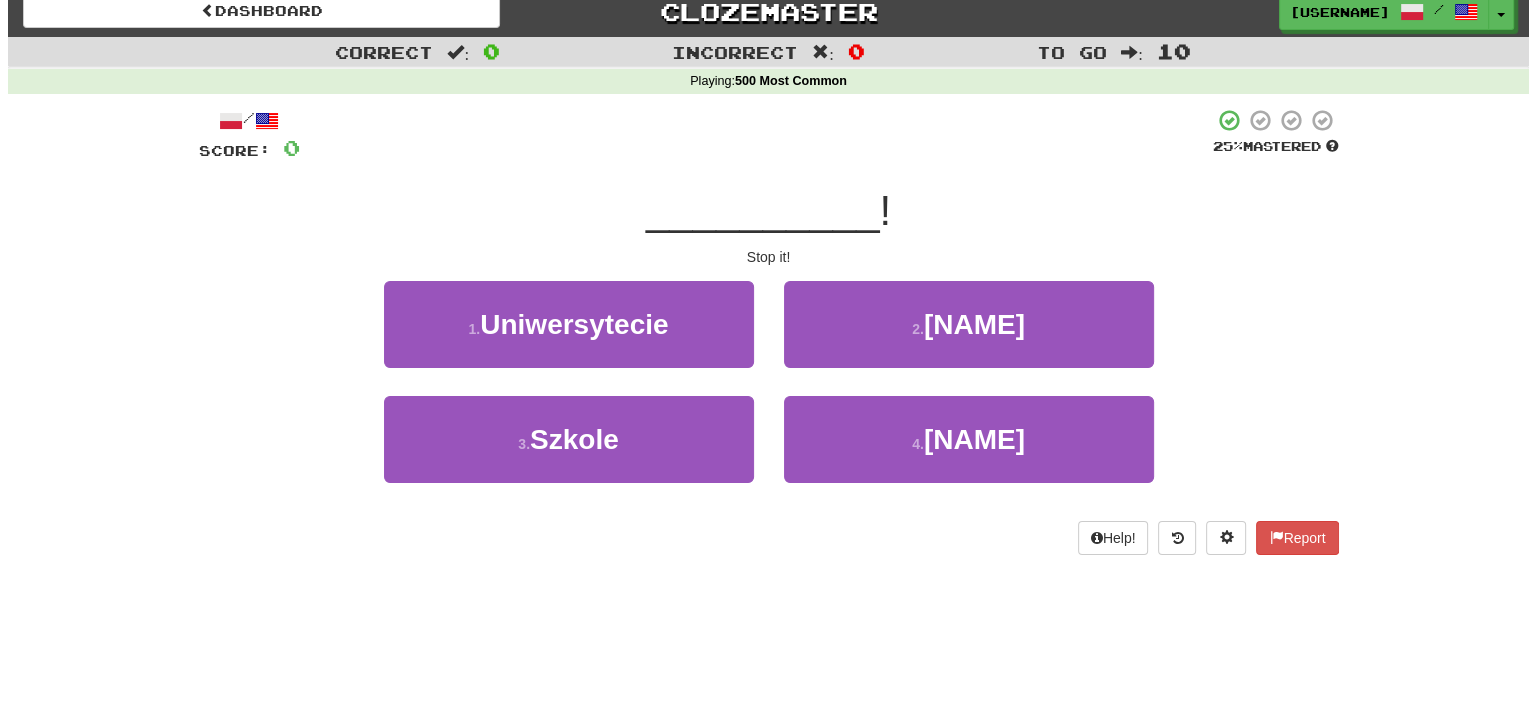 scroll, scrollTop: 16, scrollLeft: 0, axis: vertical 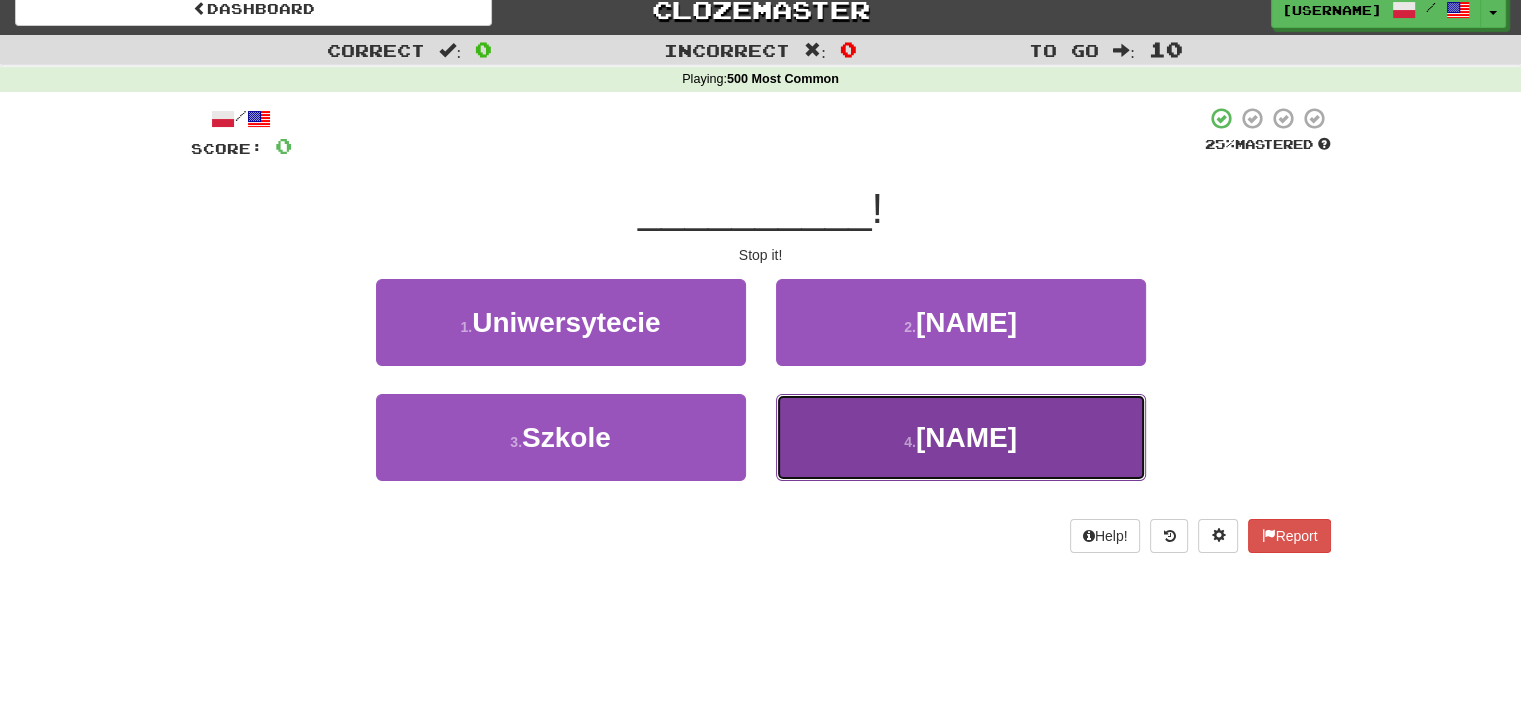 click on "4 . [NAME]" at bounding box center [961, 437] 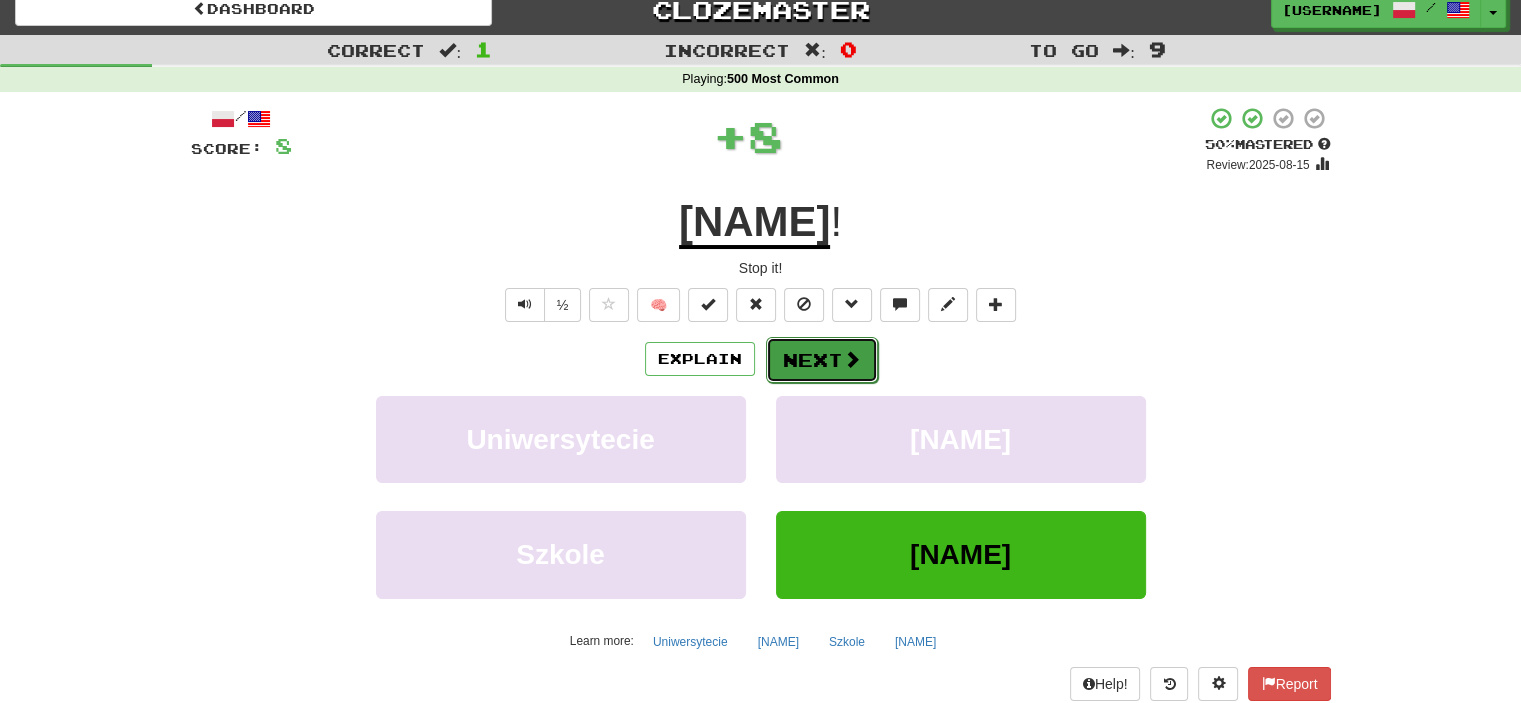 click on "Next" at bounding box center (822, 360) 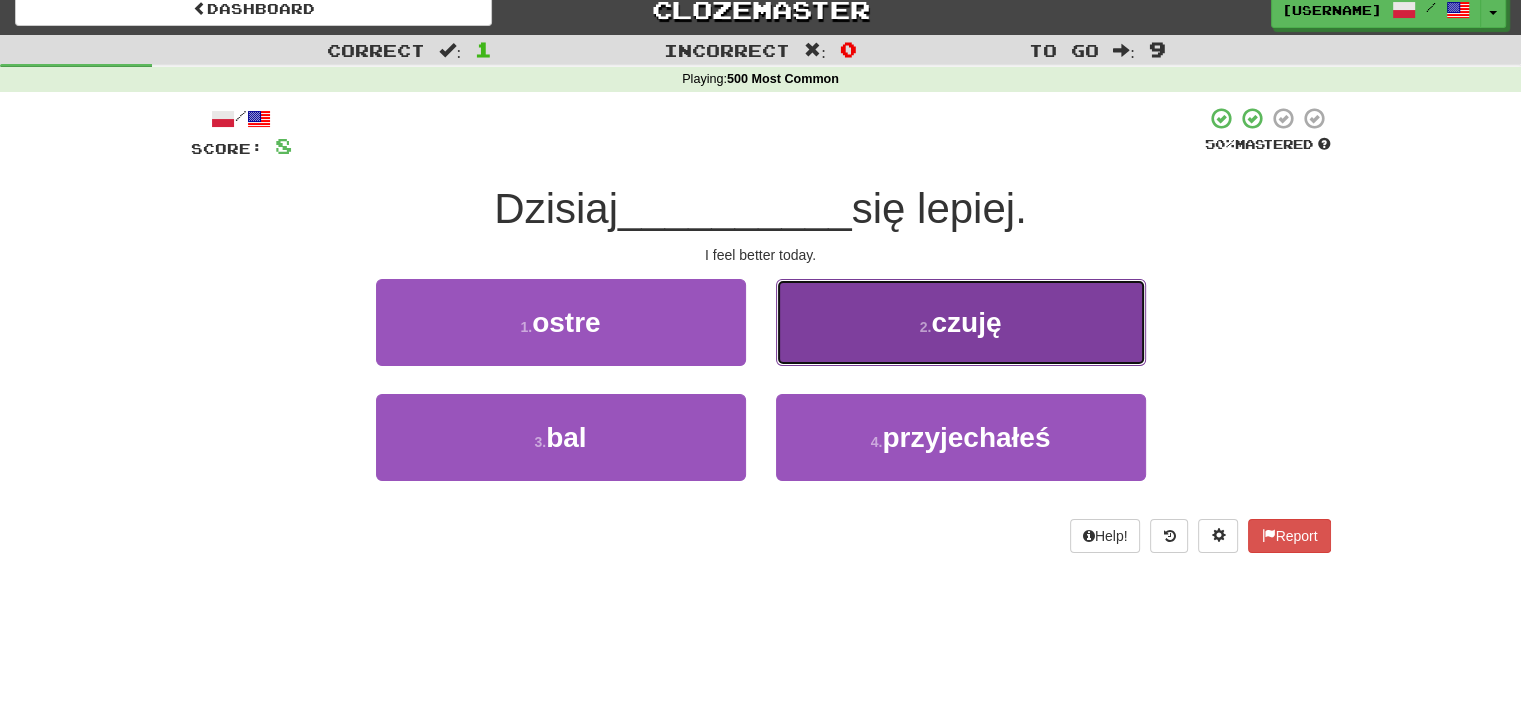 click on "2 . [NAME]" at bounding box center (961, 322) 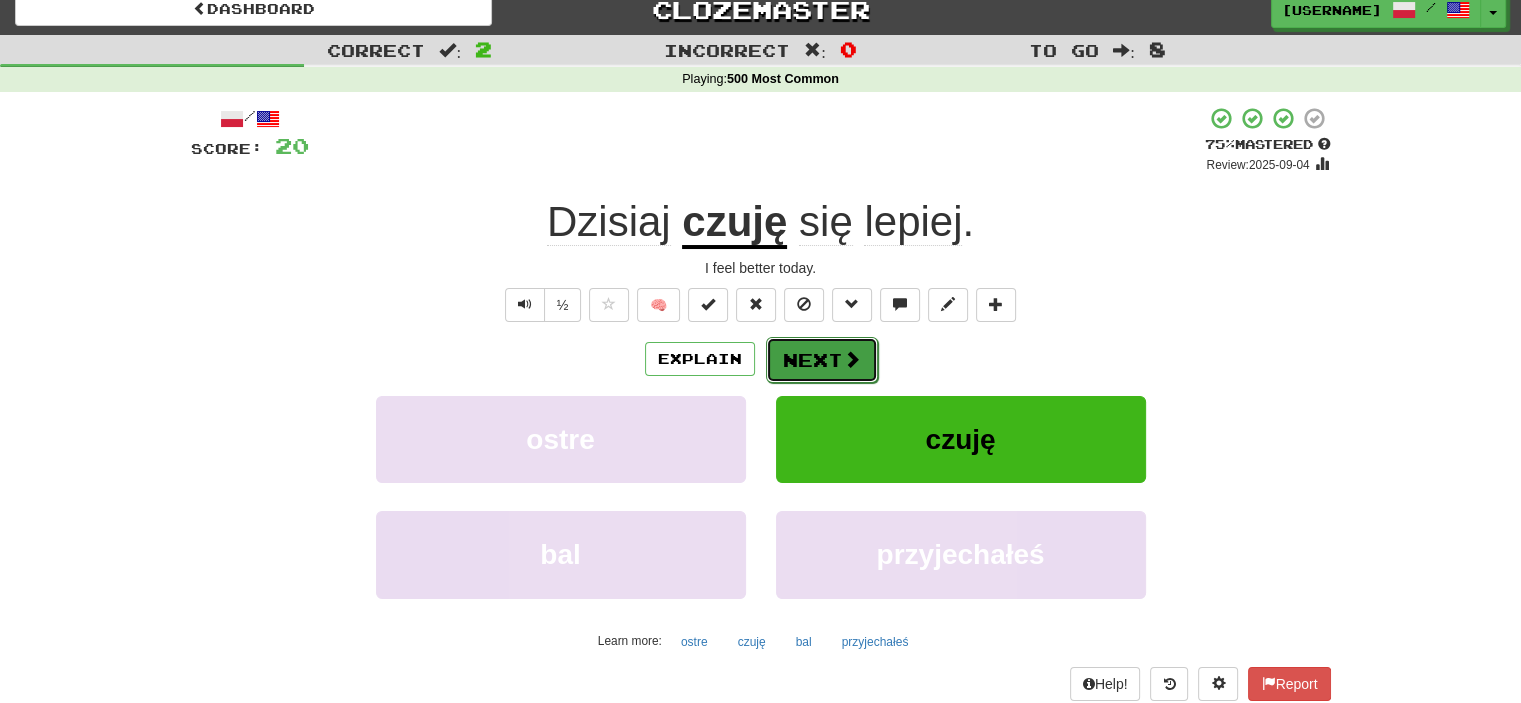 click on "Next" at bounding box center (822, 360) 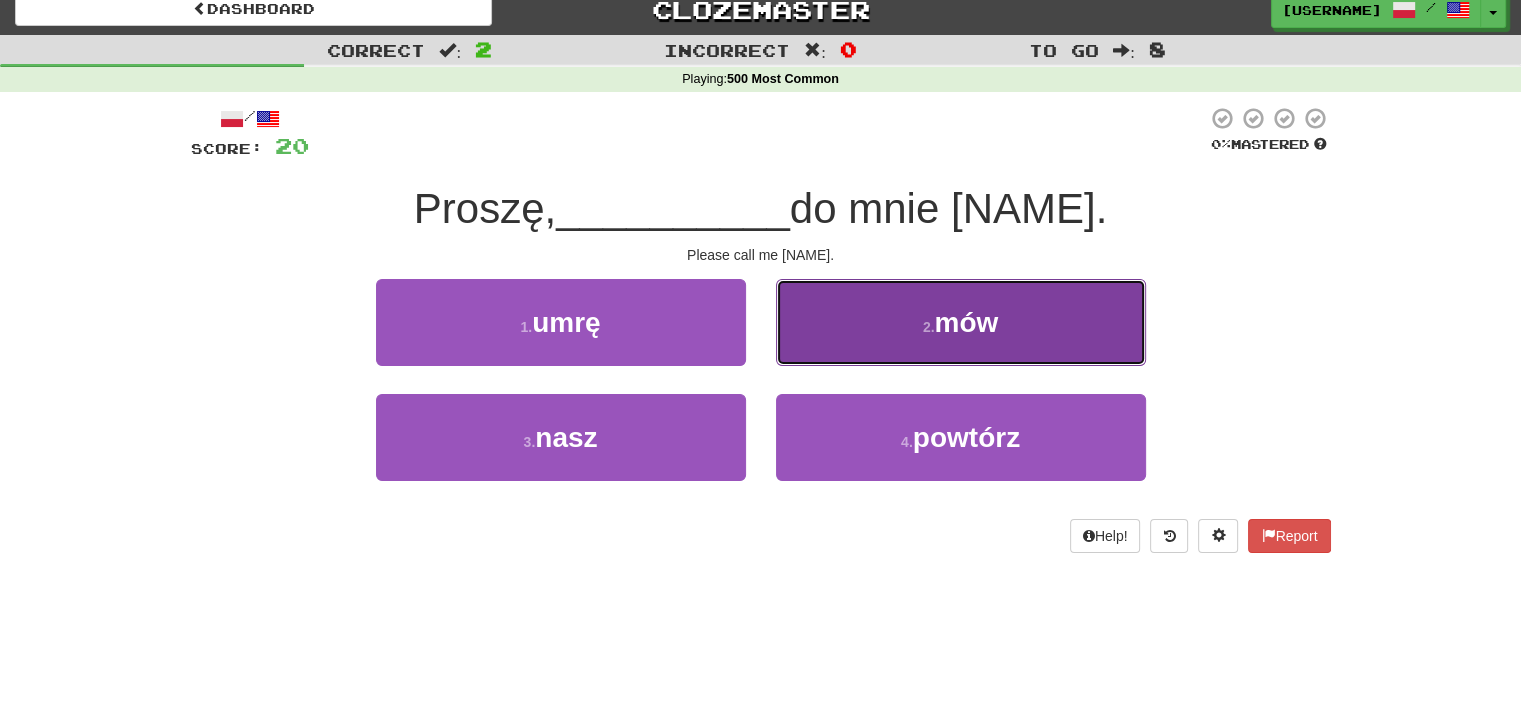 click on "2 .  mów" at bounding box center [961, 322] 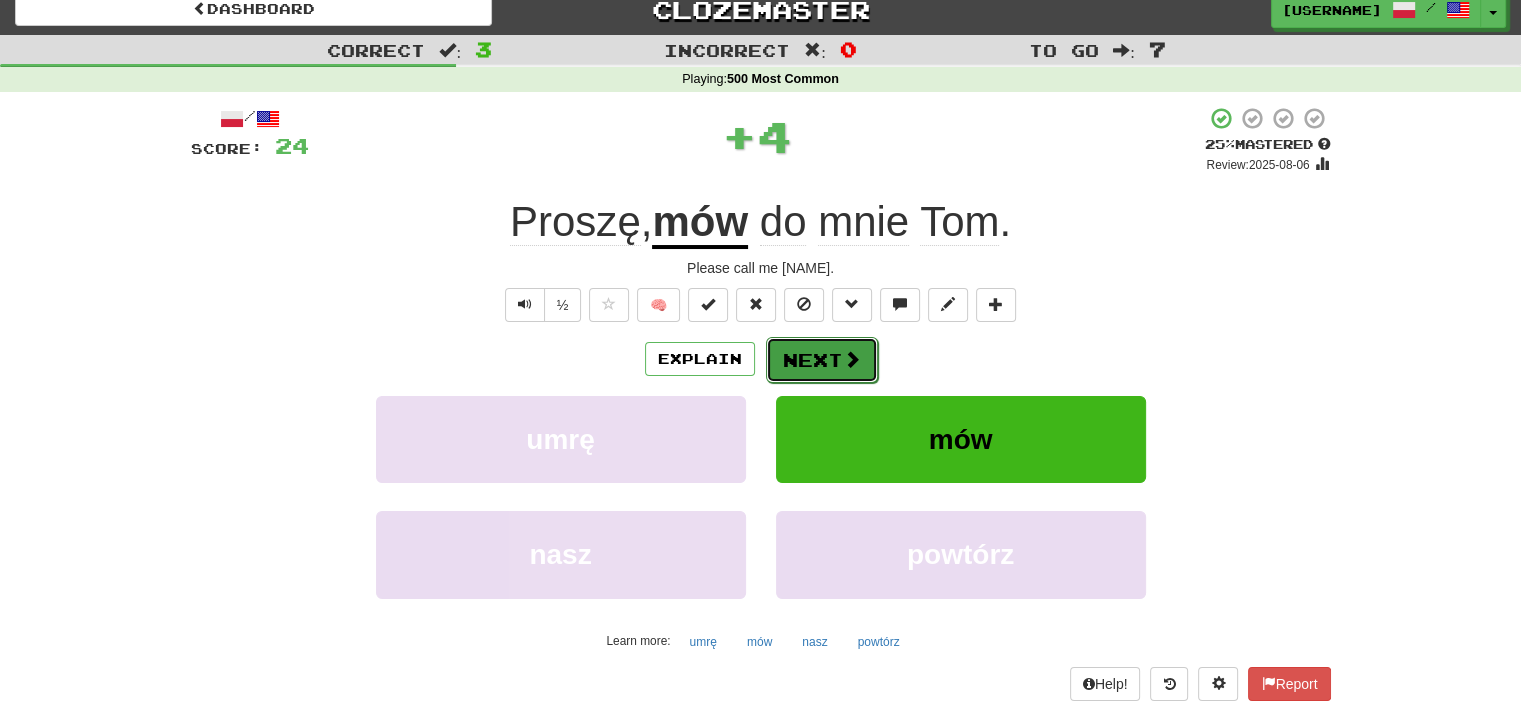 click on "Next" at bounding box center [822, 360] 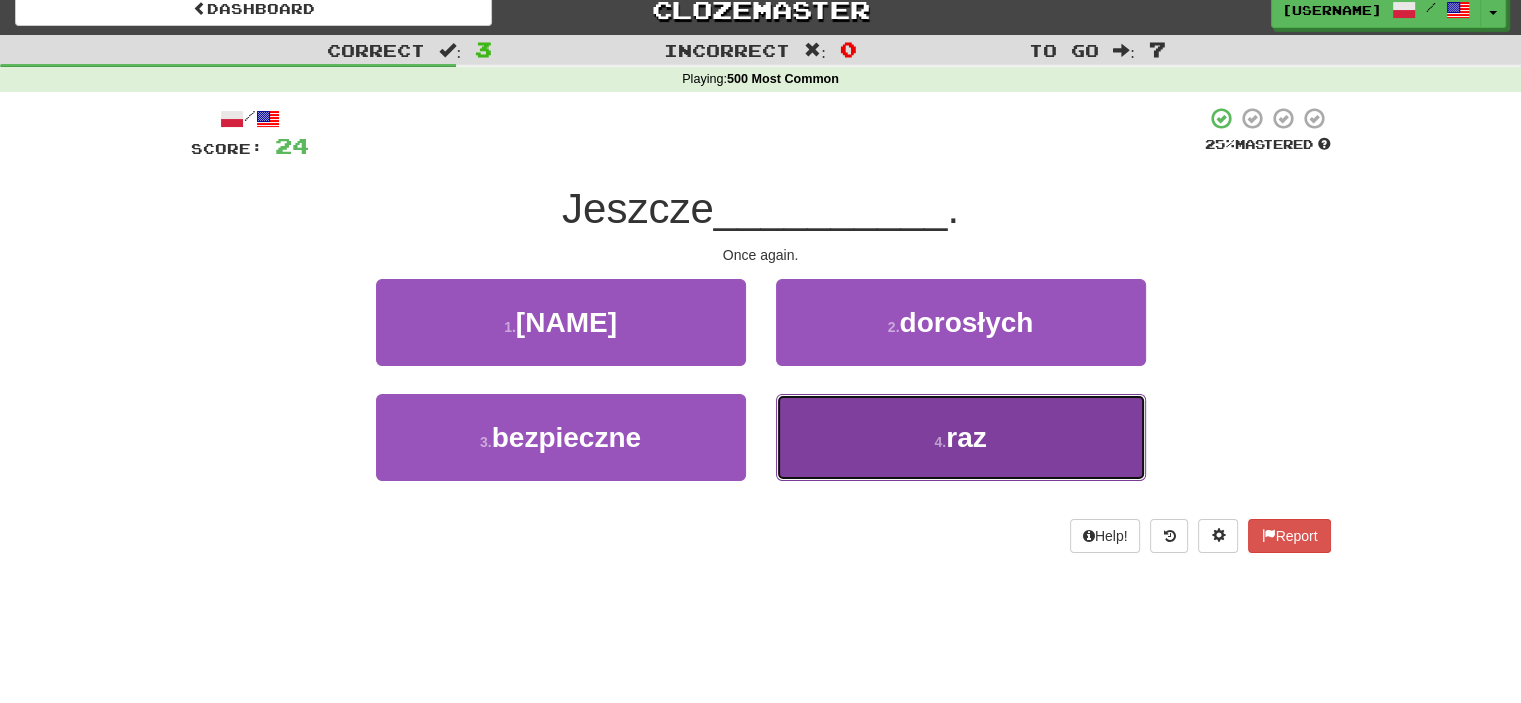 click on "4 .  raz" at bounding box center [961, 437] 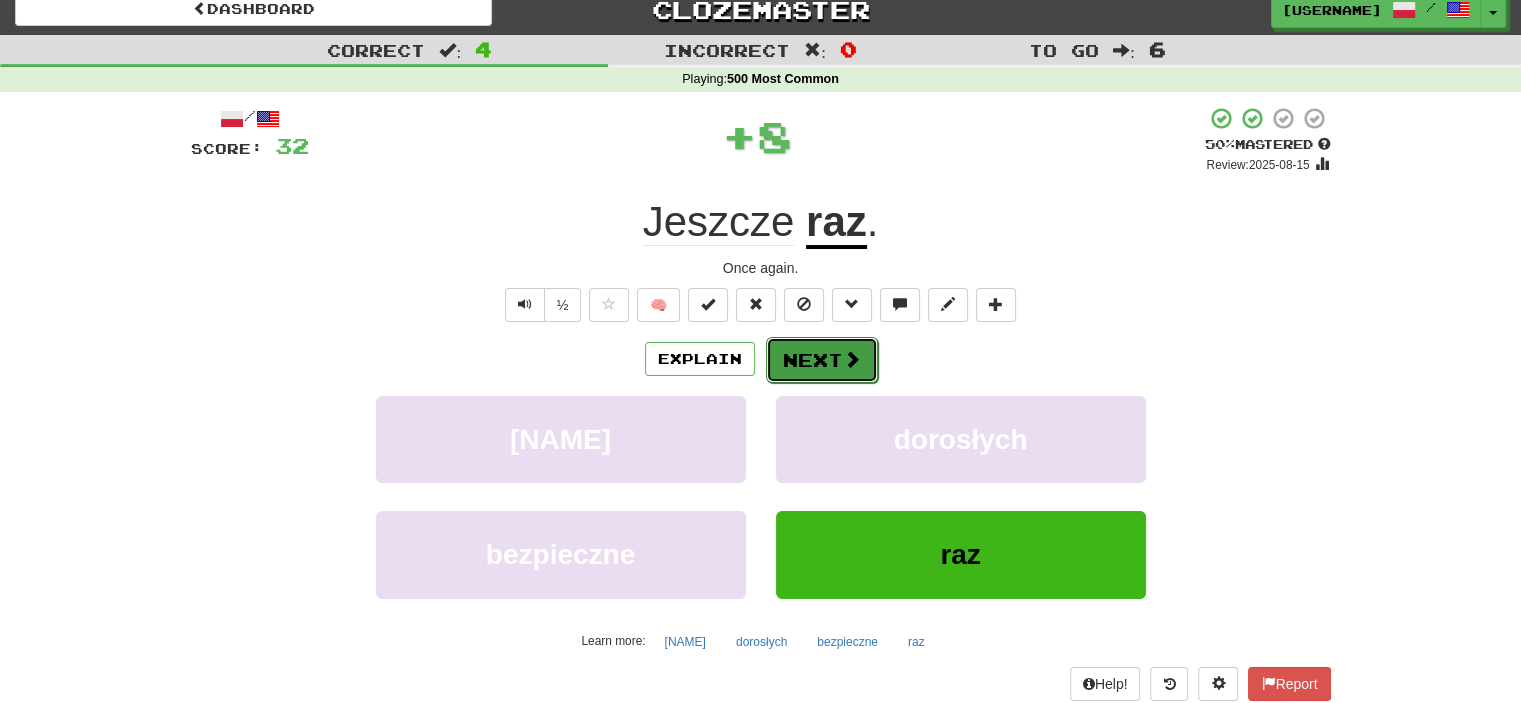 click on "Next" at bounding box center (822, 360) 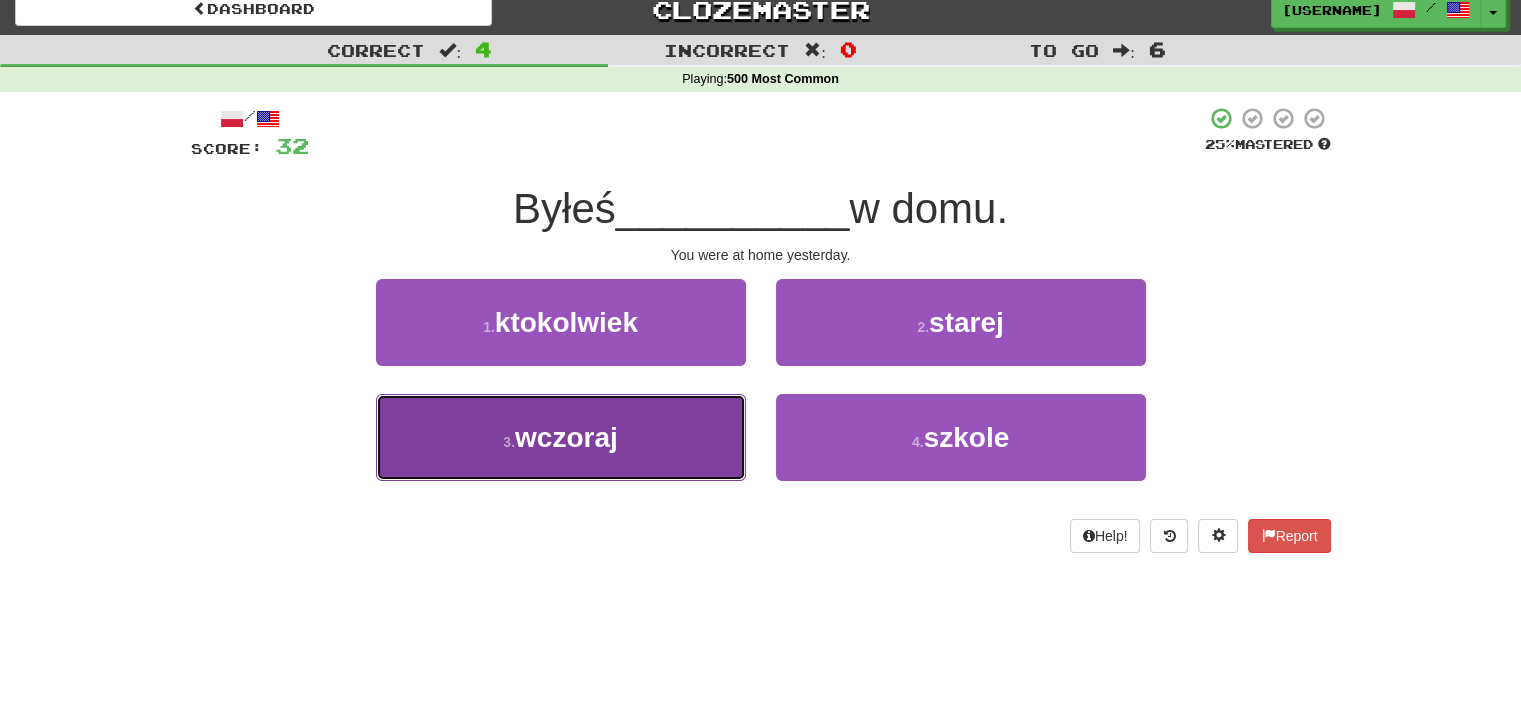 click on "3 .  wczoraj" at bounding box center (561, 437) 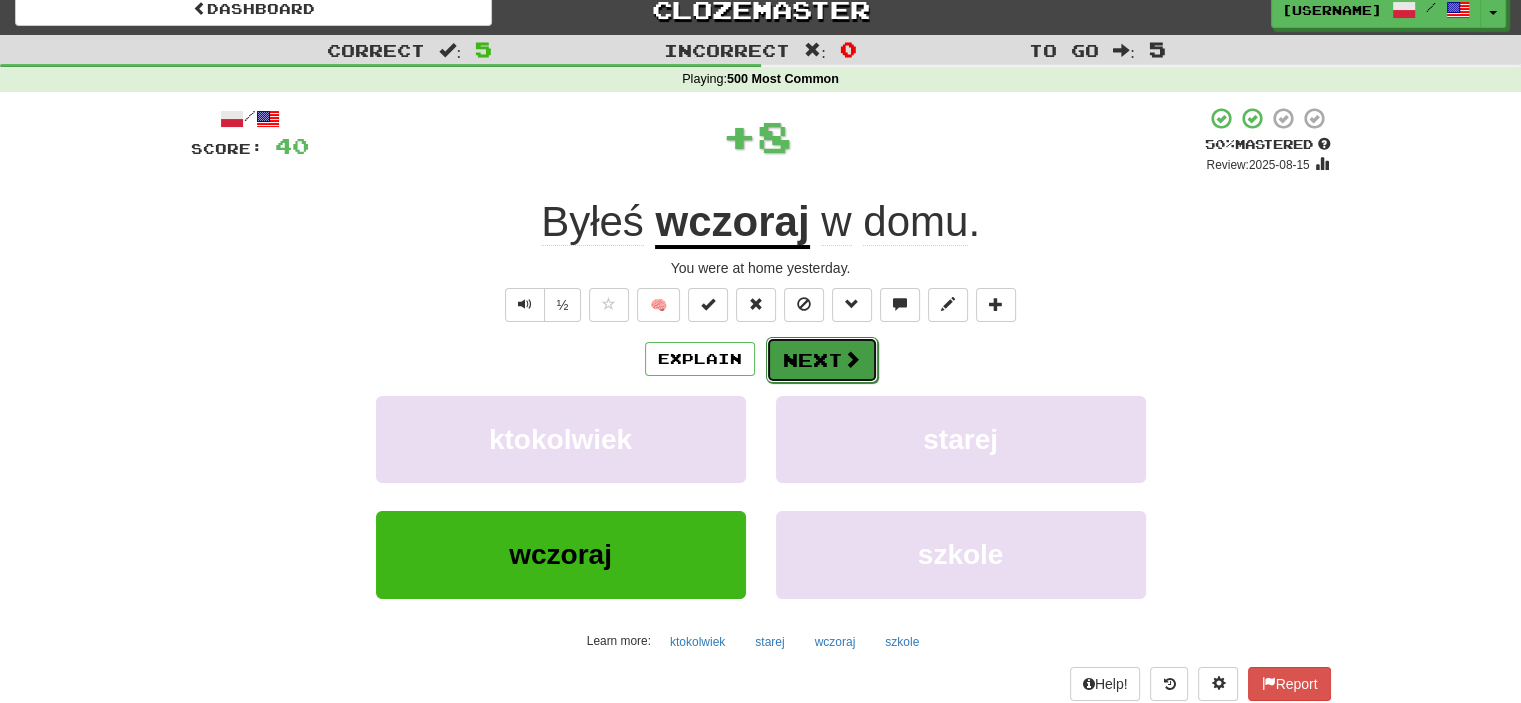 click at bounding box center (852, 359) 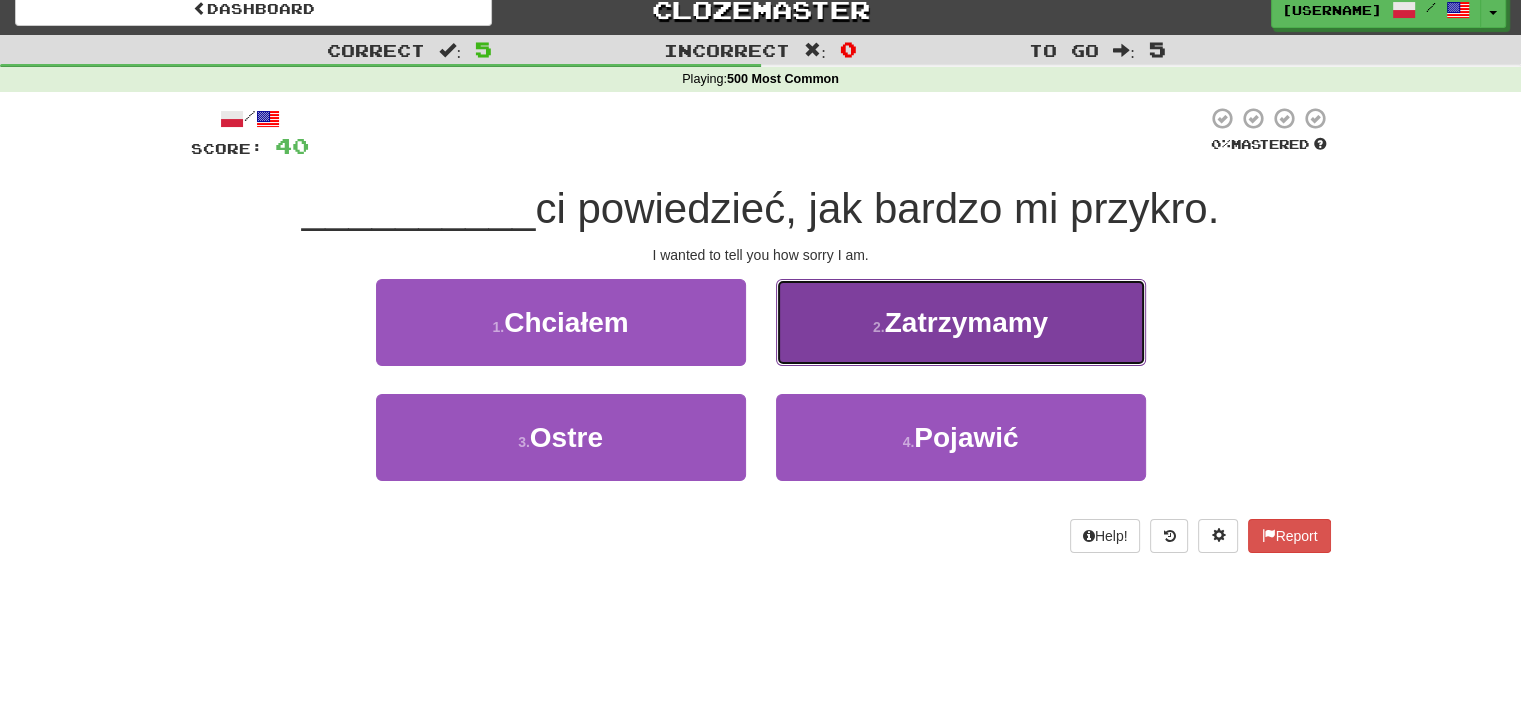 click on "2 . [NAME]" at bounding box center (961, 322) 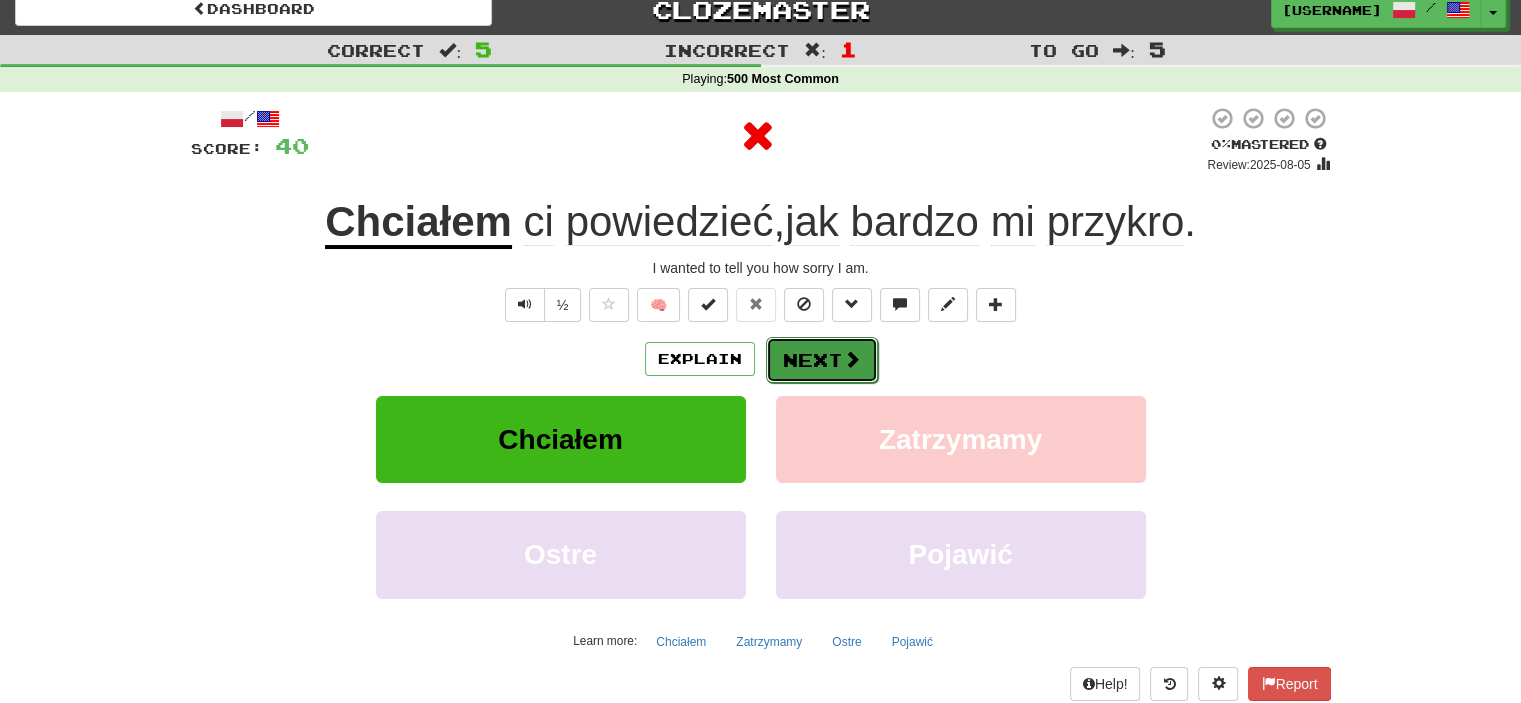 click at bounding box center [852, 359] 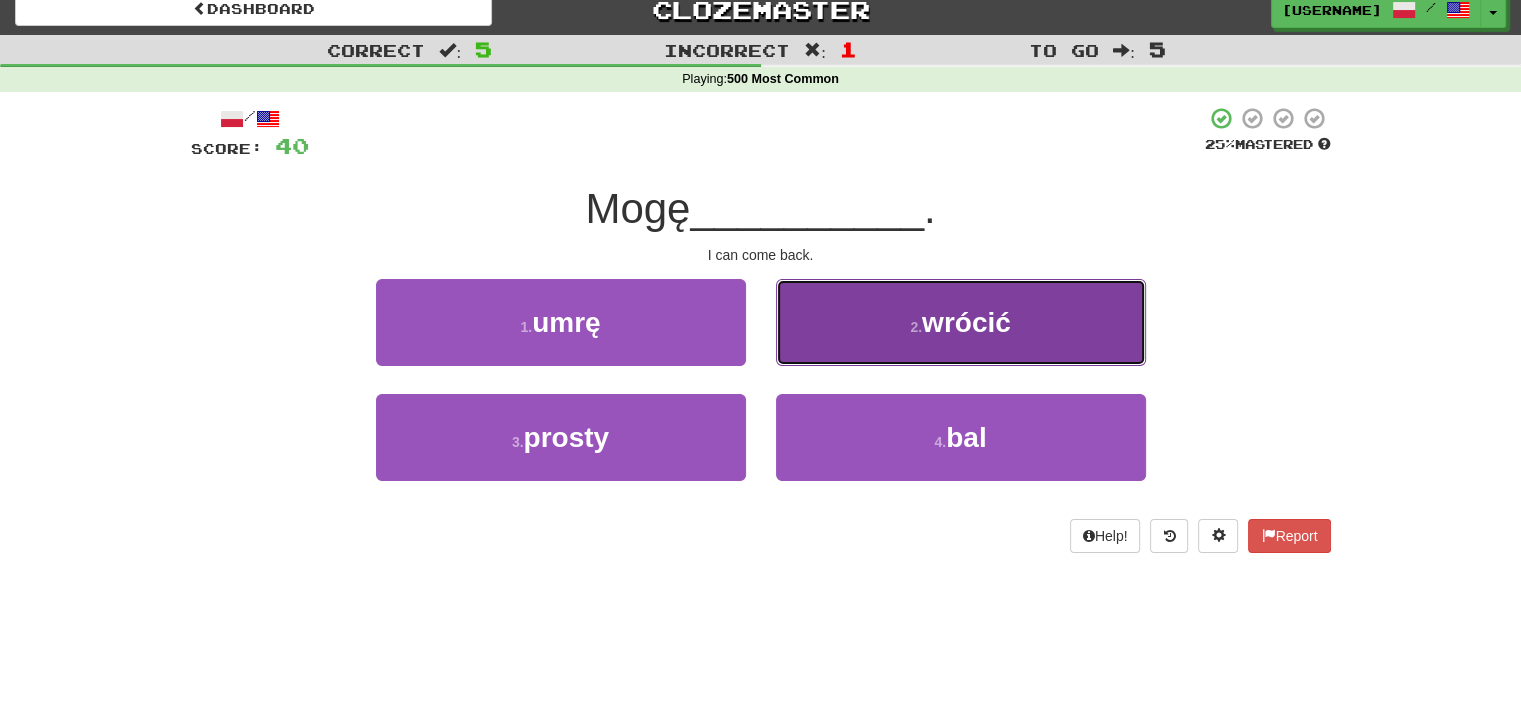 click on "2 . [NAME]" at bounding box center (961, 322) 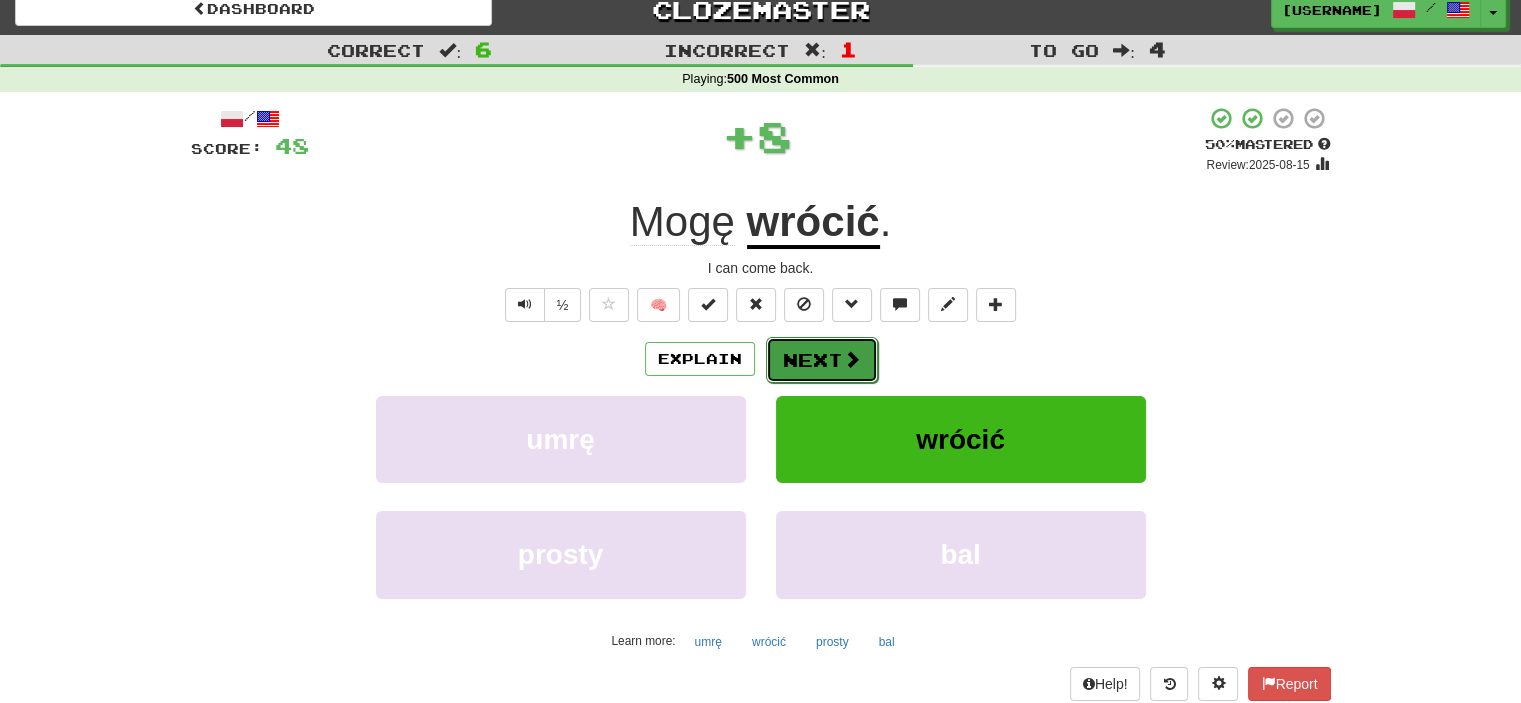 click on "Next" at bounding box center (822, 360) 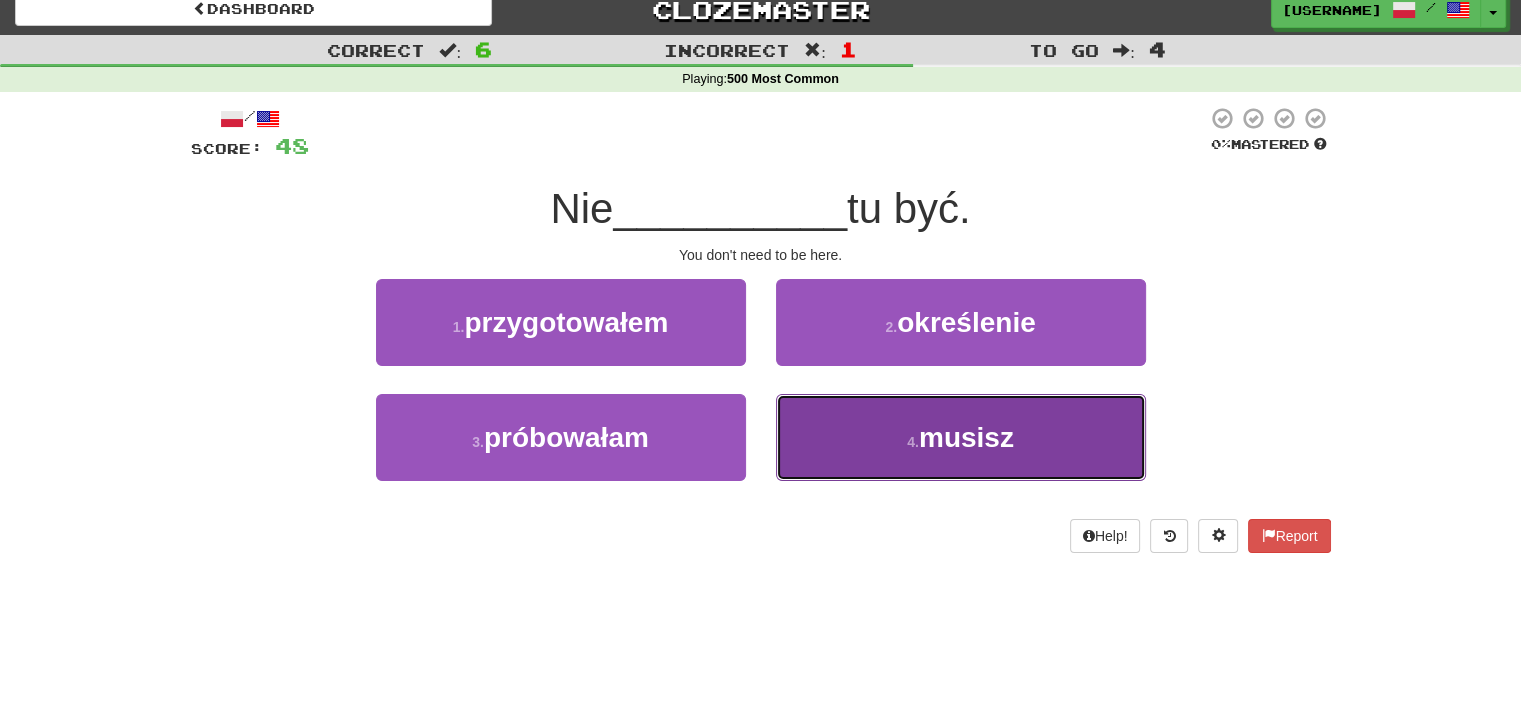 click on "4 .  musisz" at bounding box center [961, 437] 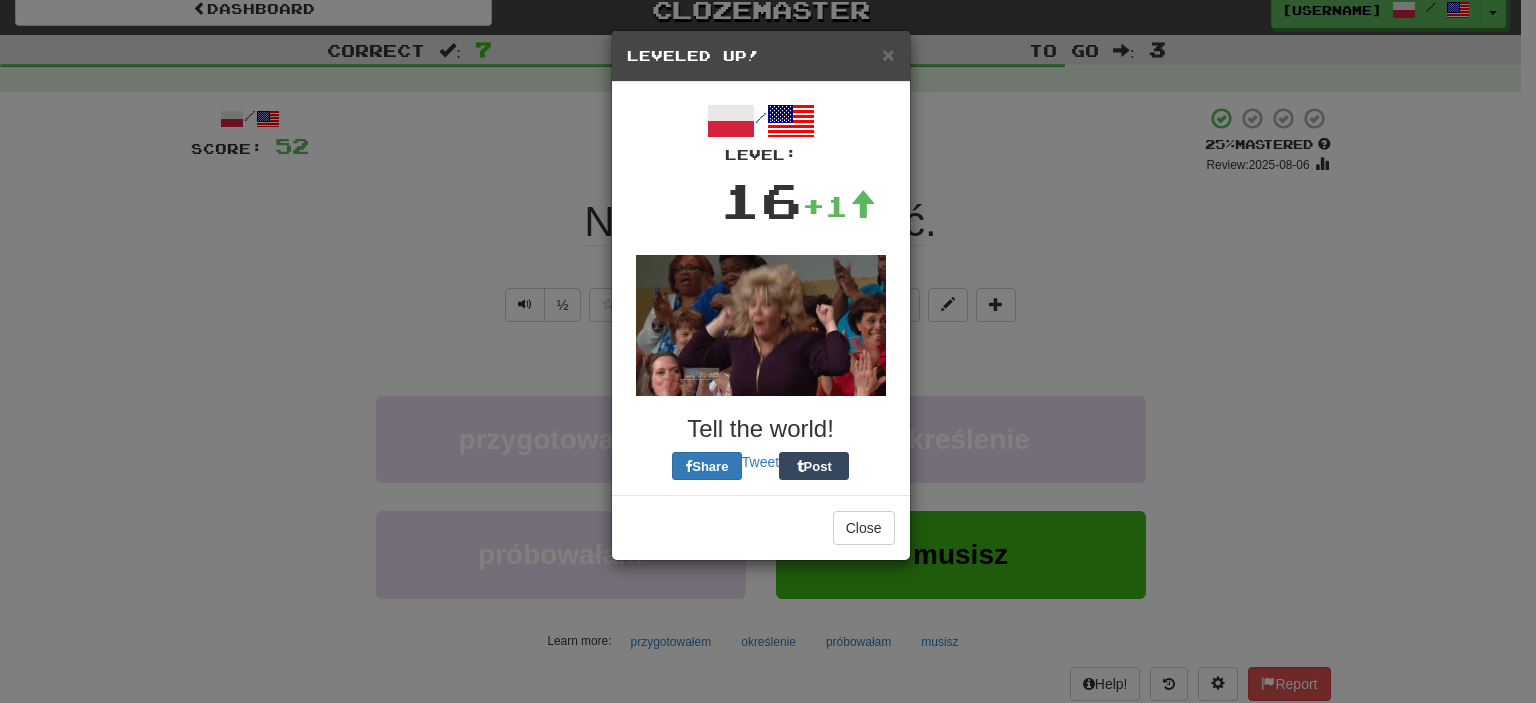 click on "/  Level: 16 +1 Tell the world!  Share Tweet  Post" at bounding box center (761, 288) 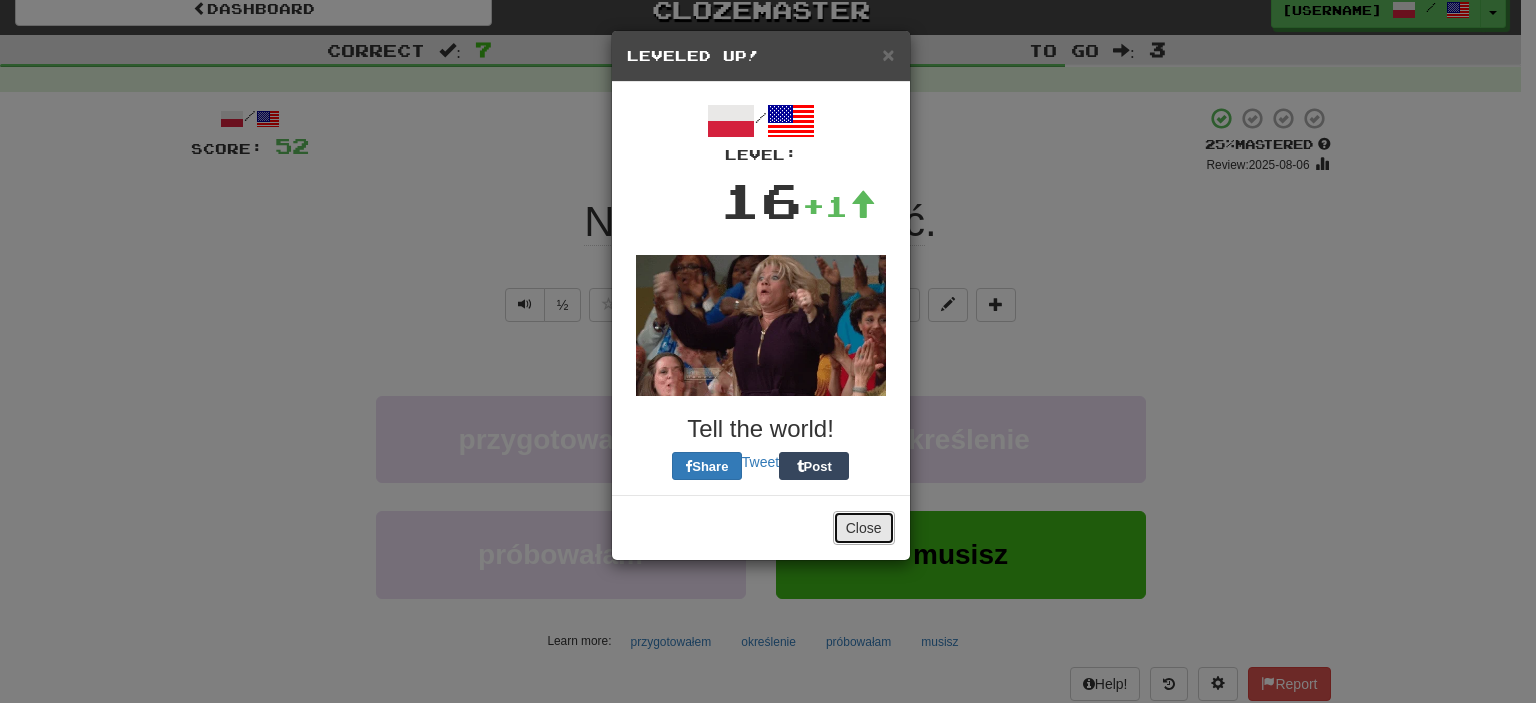 click on "Close" at bounding box center (864, 528) 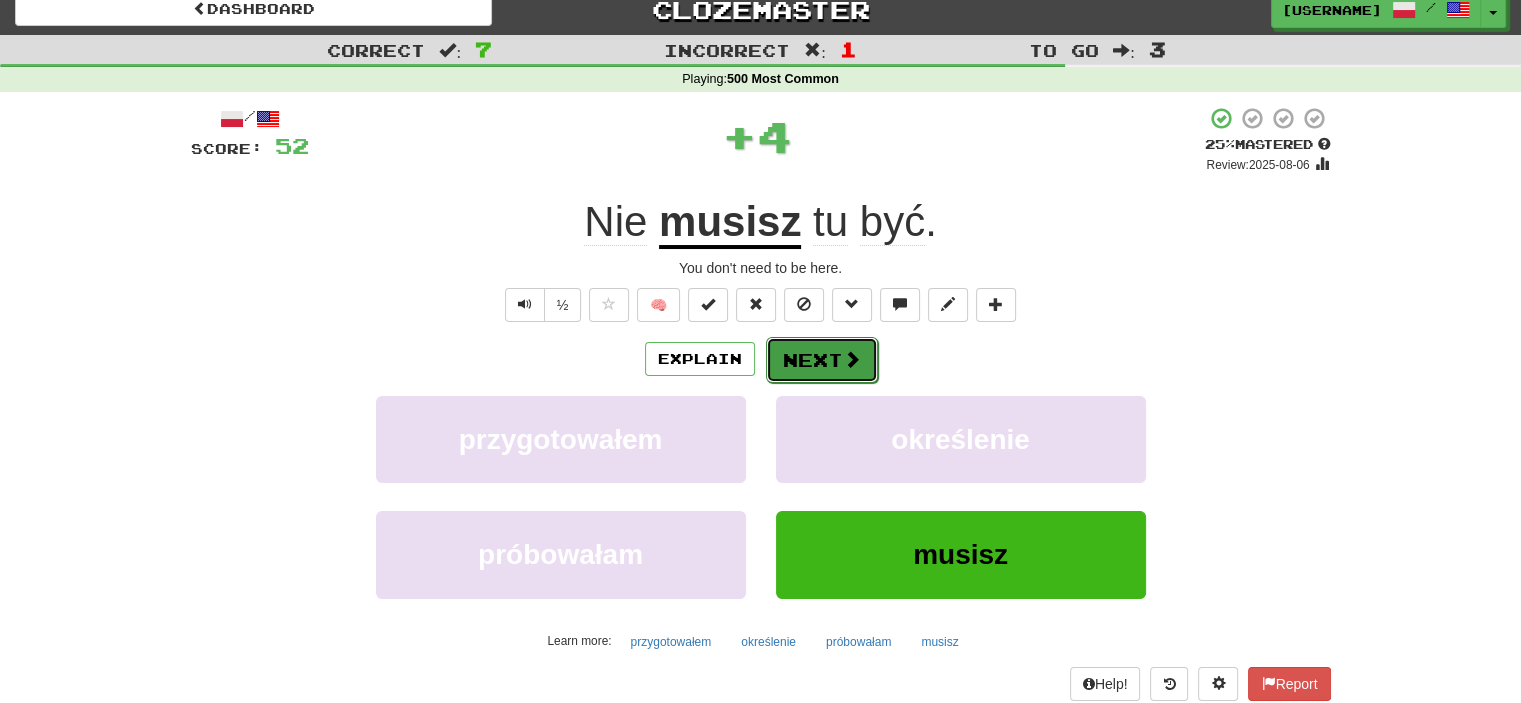 click on "Next" at bounding box center (822, 360) 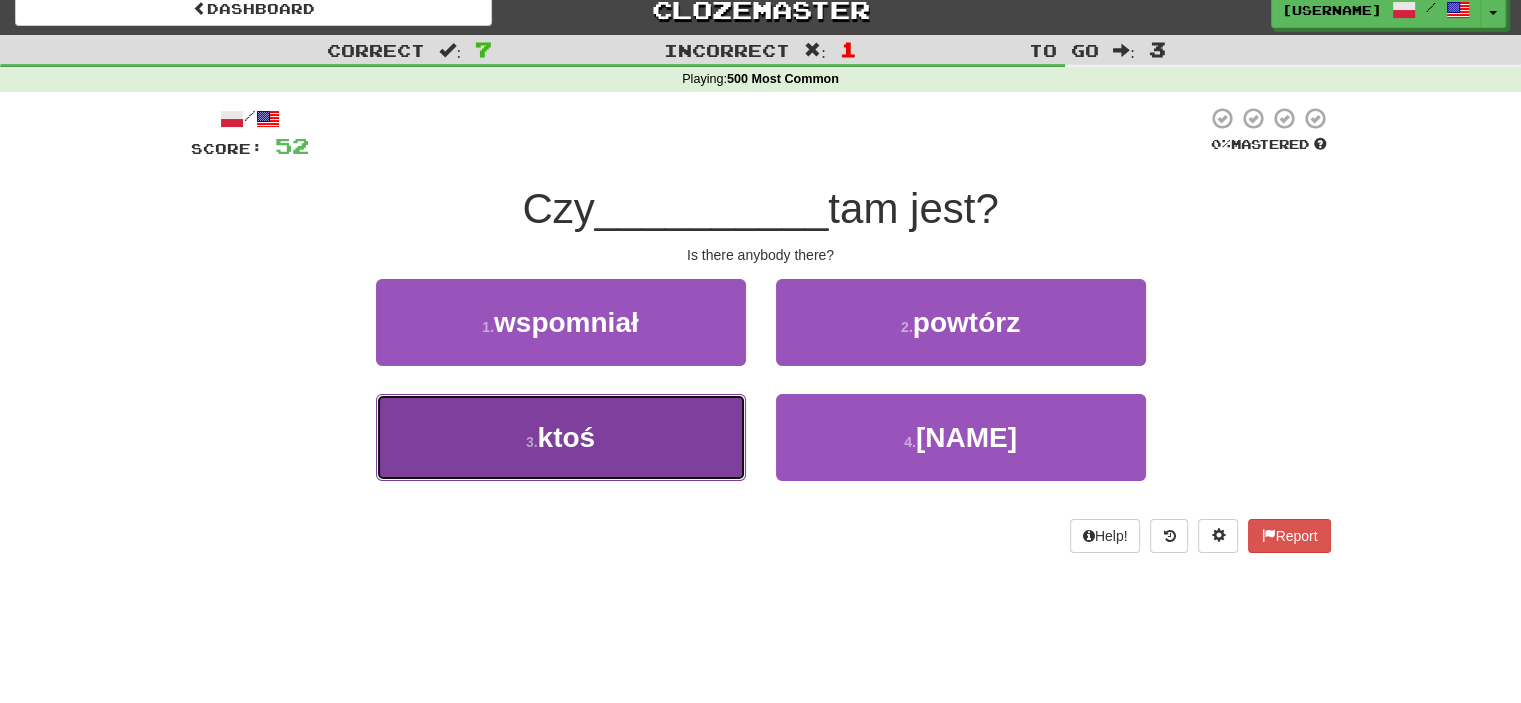click on "3 .  ktoś" at bounding box center [561, 437] 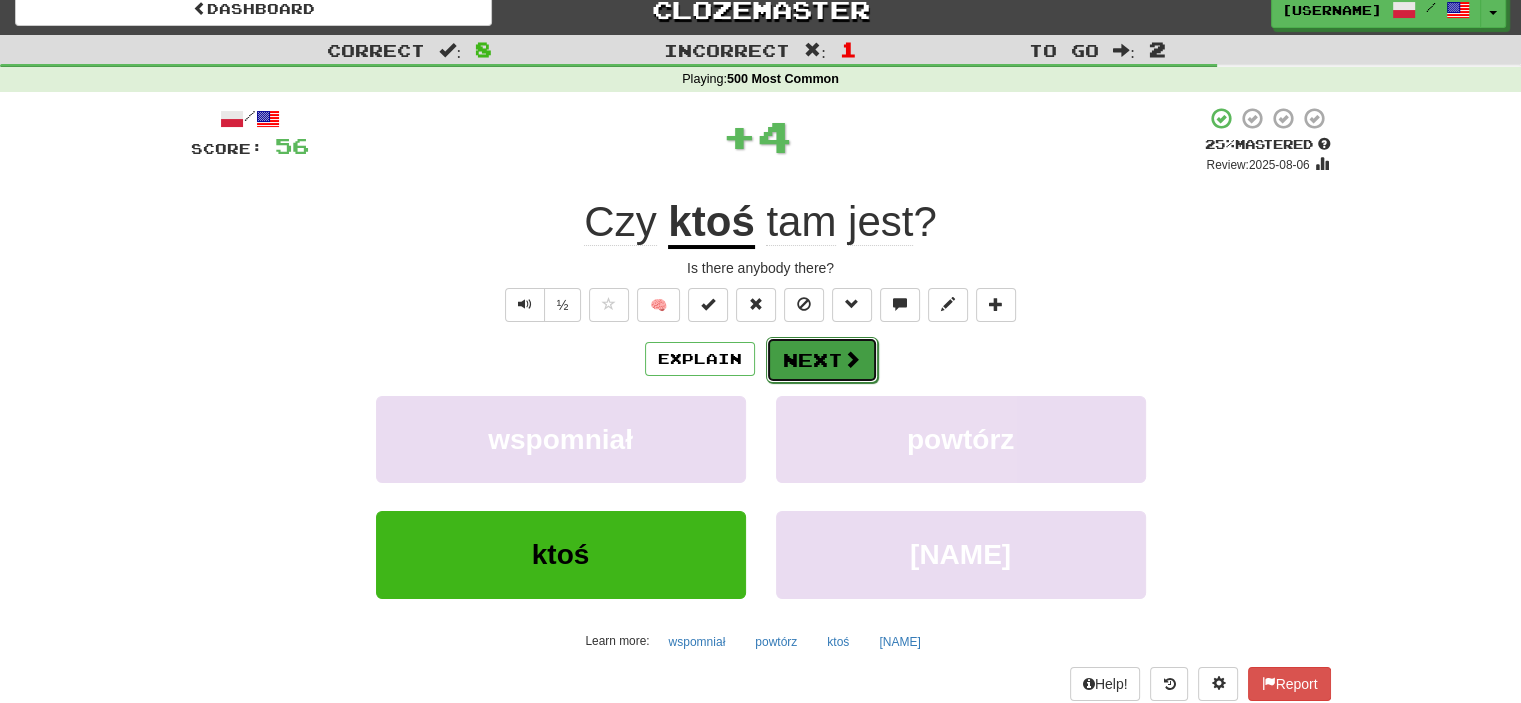 click on "Next" at bounding box center (822, 360) 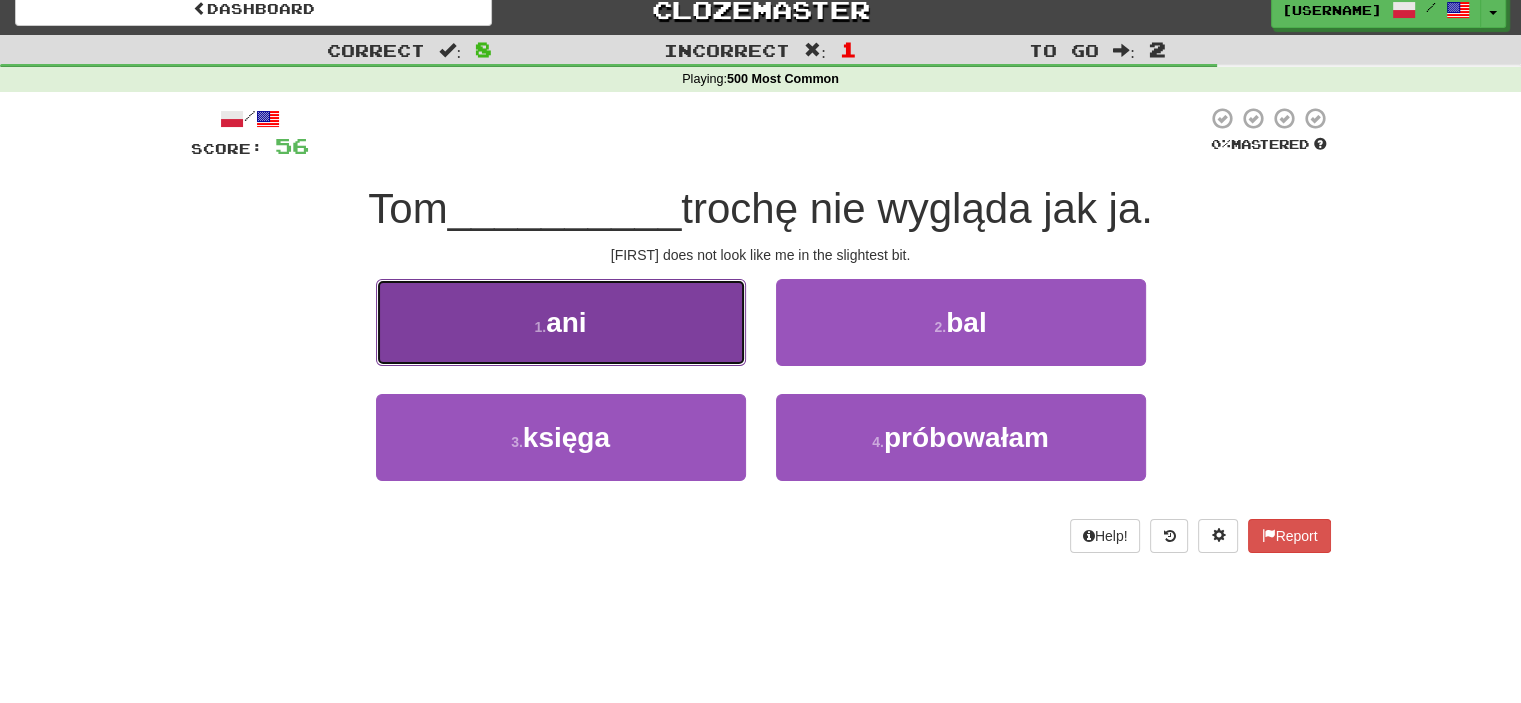 click on "1 .  ani" at bounding box center [561, 322] 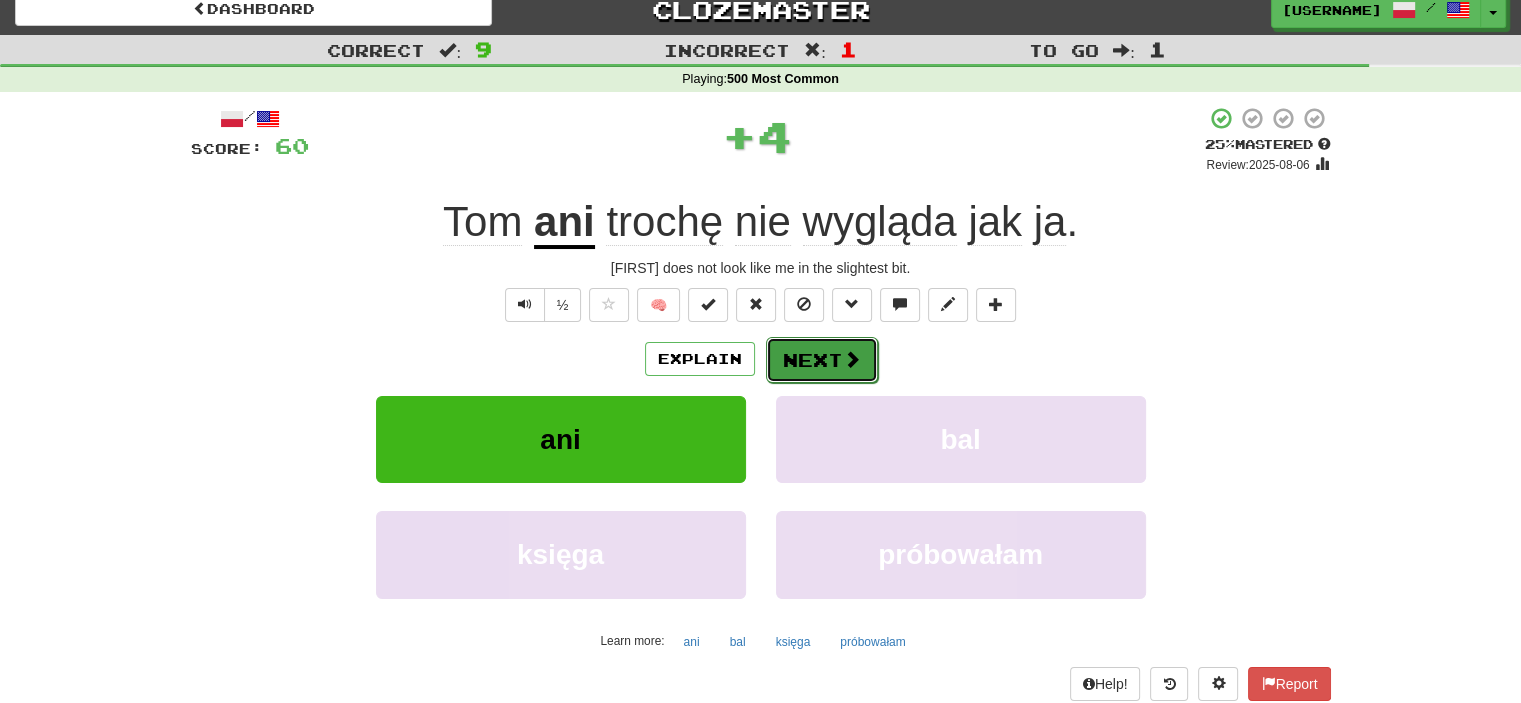 click on "Next" at bounding box center [822, 360] 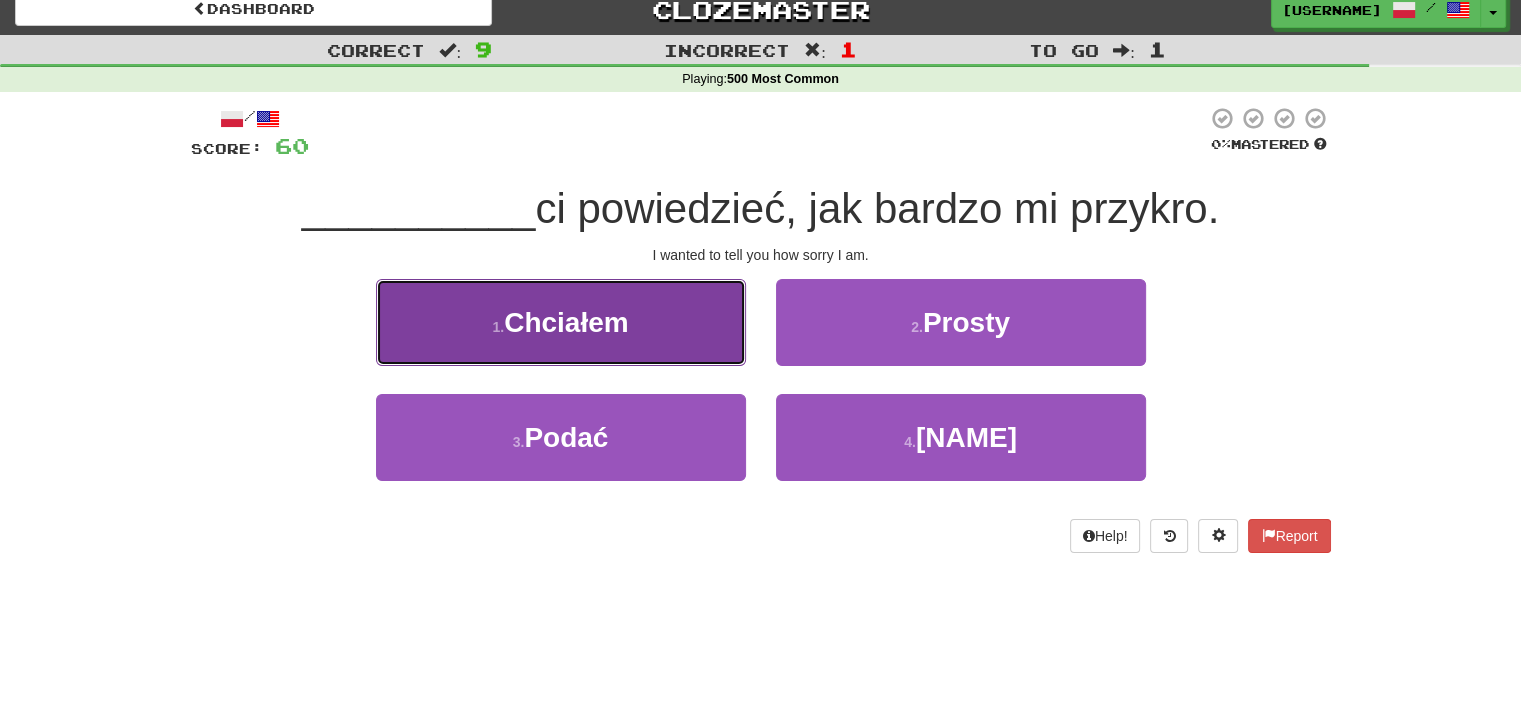 click on "1 . [NAME]" at bounding box center (561, 322) 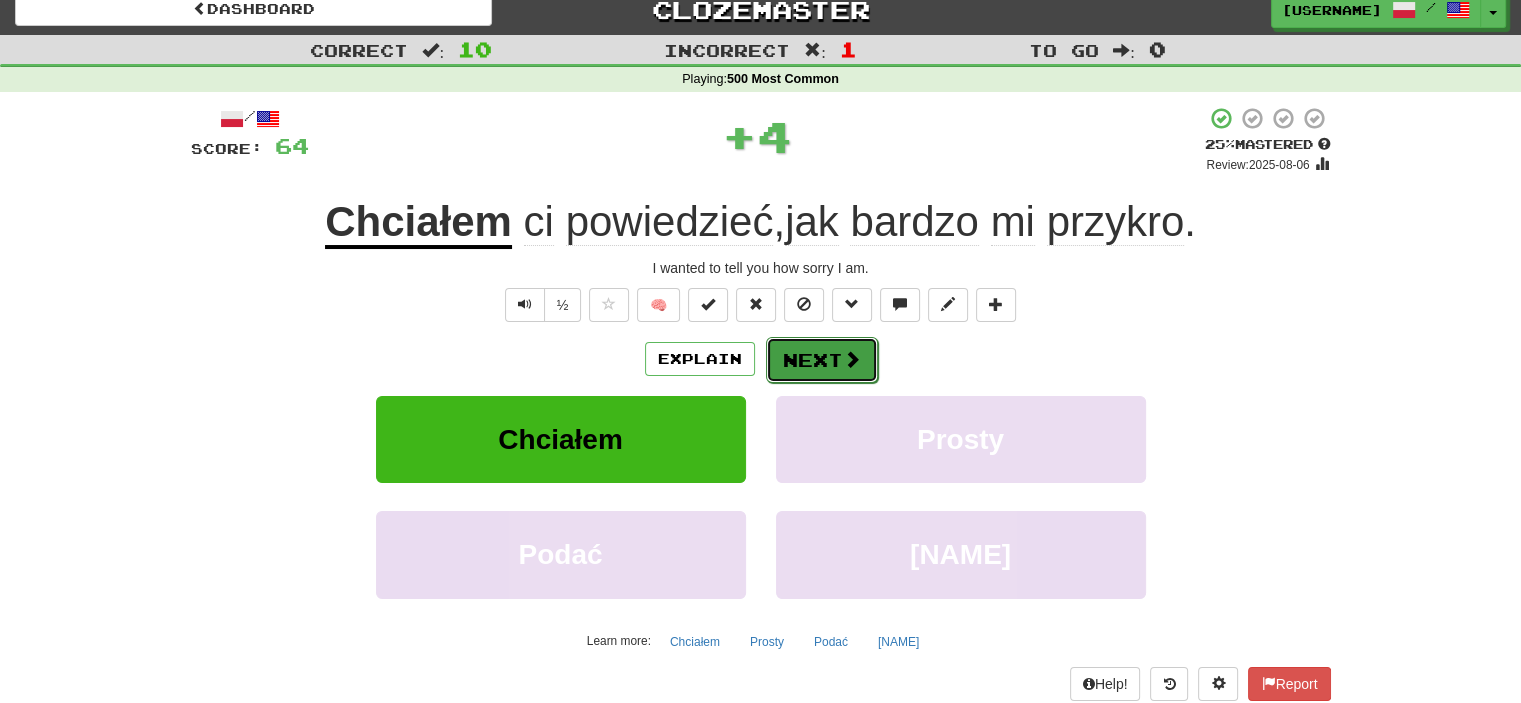 click on "Next" at bounding box center (822, 360) 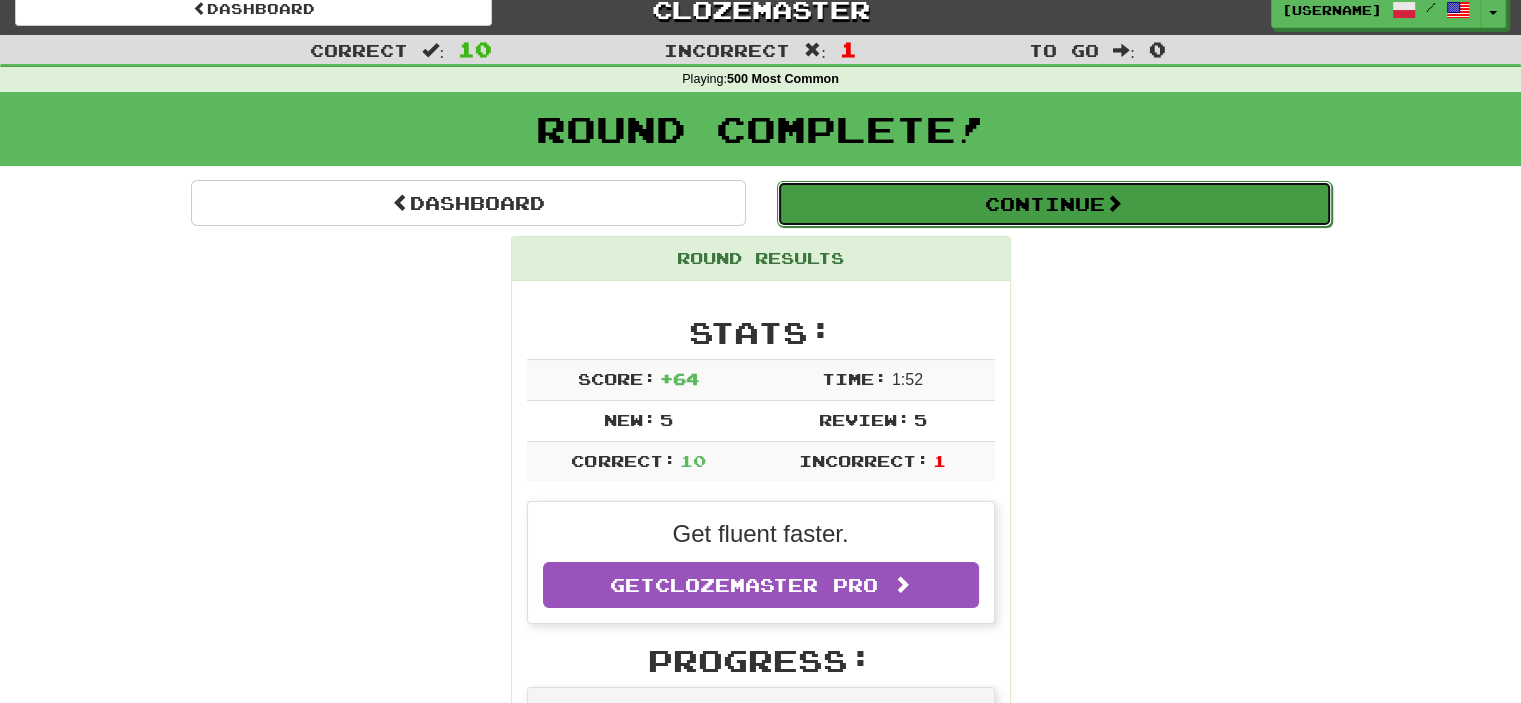 click at bounding box center [1114, 203] 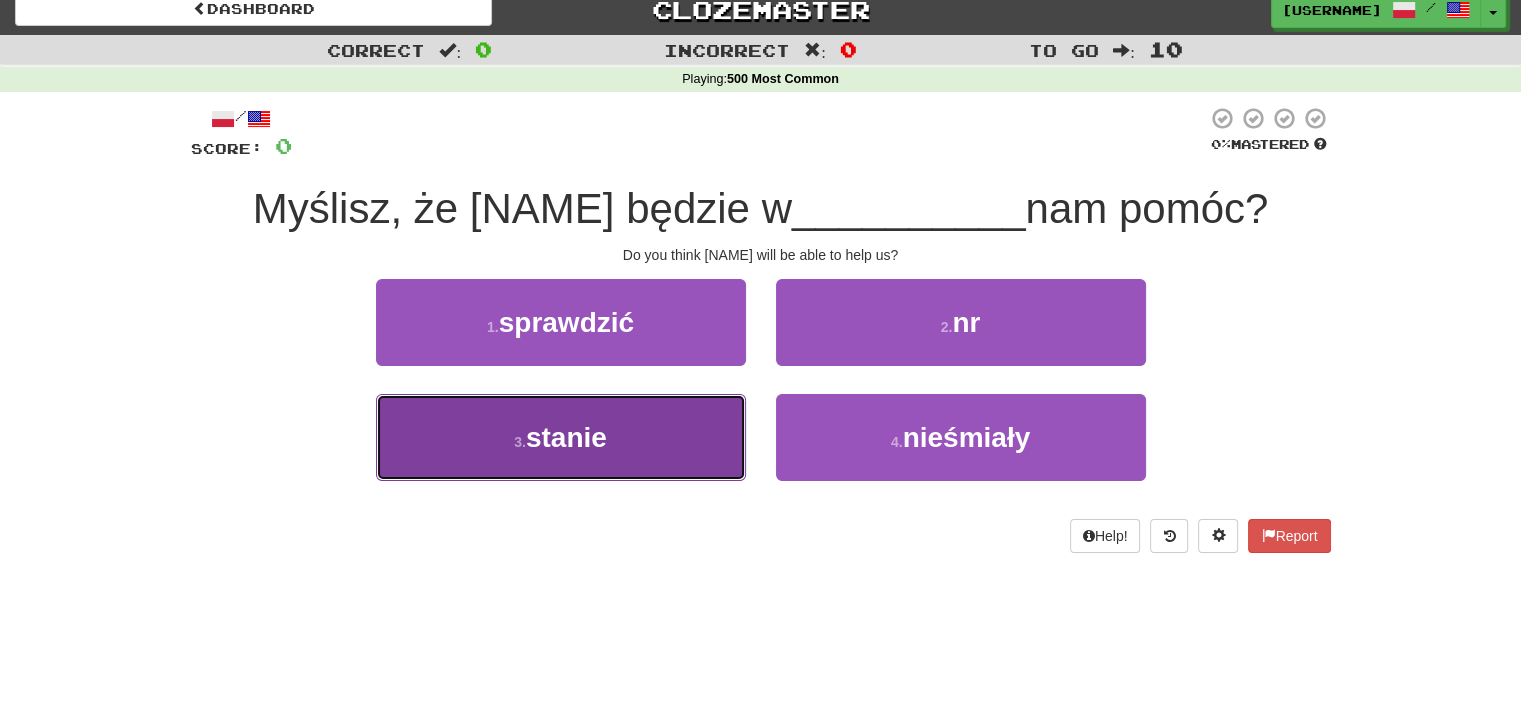 click on "3 .  stanie" at bounding box center (561, 437) 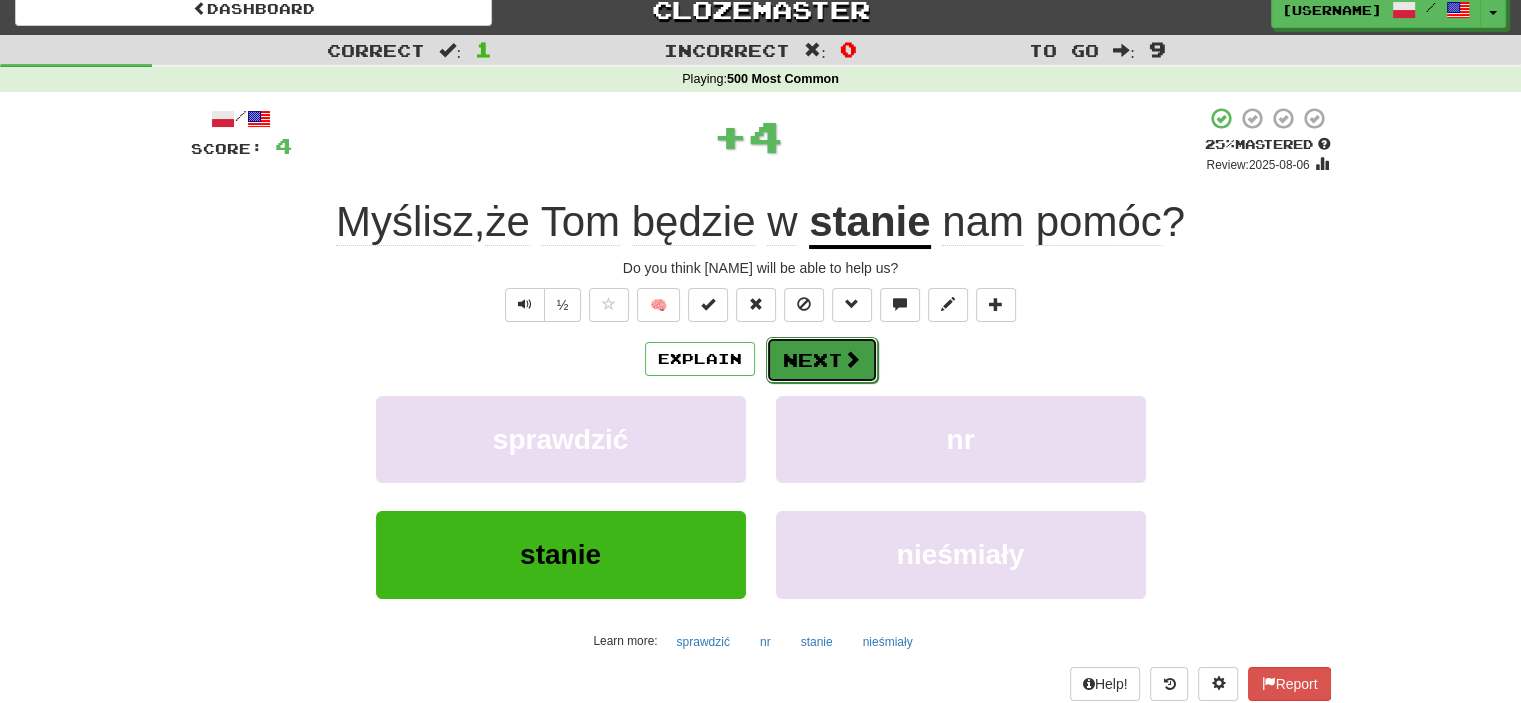 click at bounding box center [852, 359] 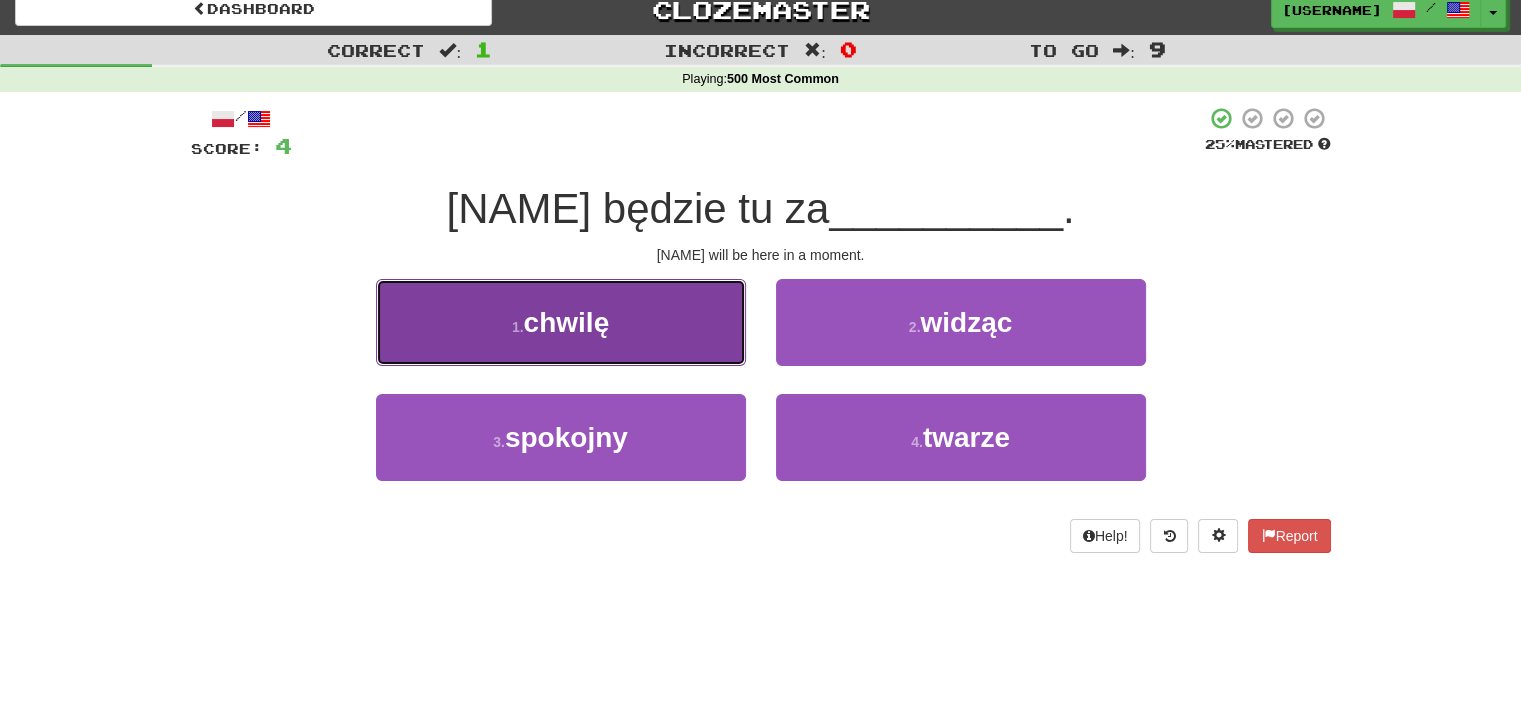 click on "1 .  chwilę" at bounding box center [561, 322] 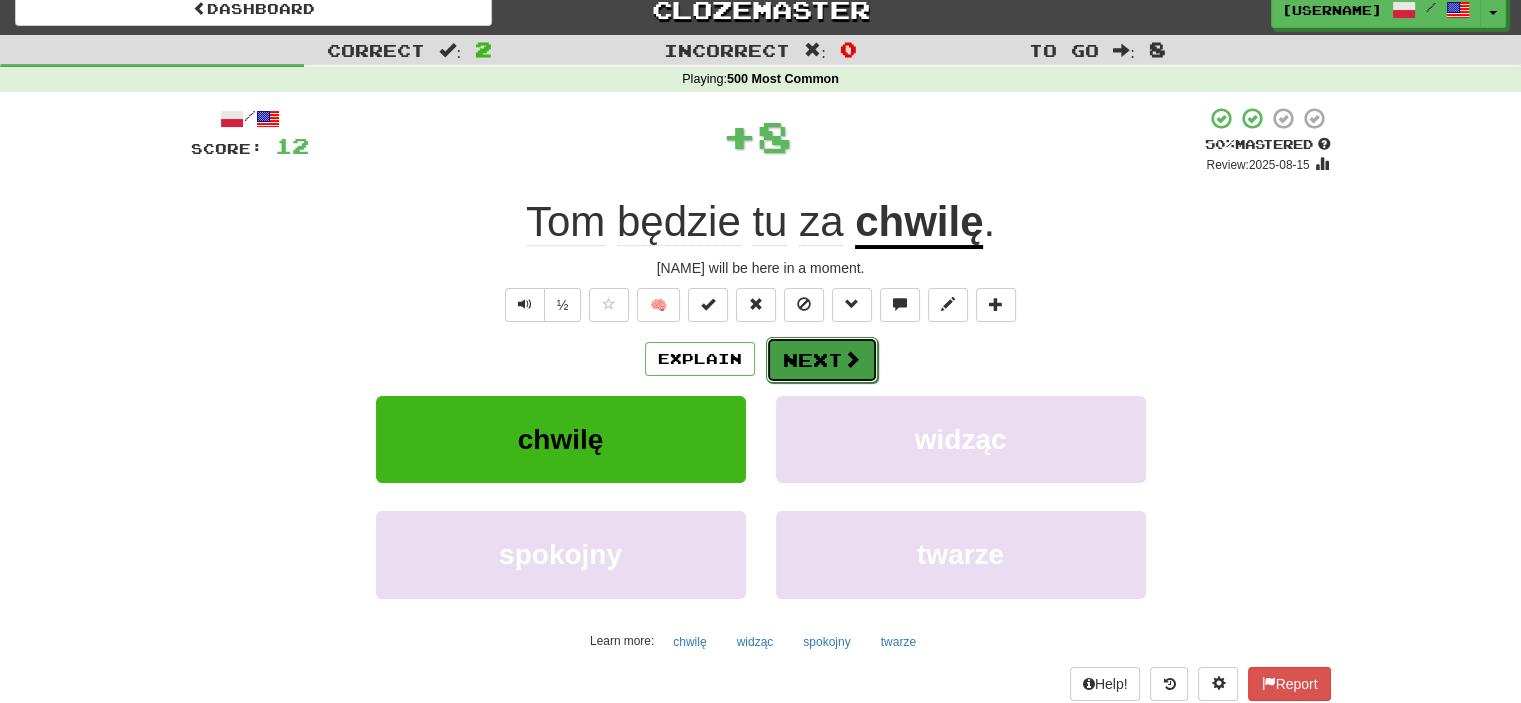 click on "Next" at bounding box center [822, 360] 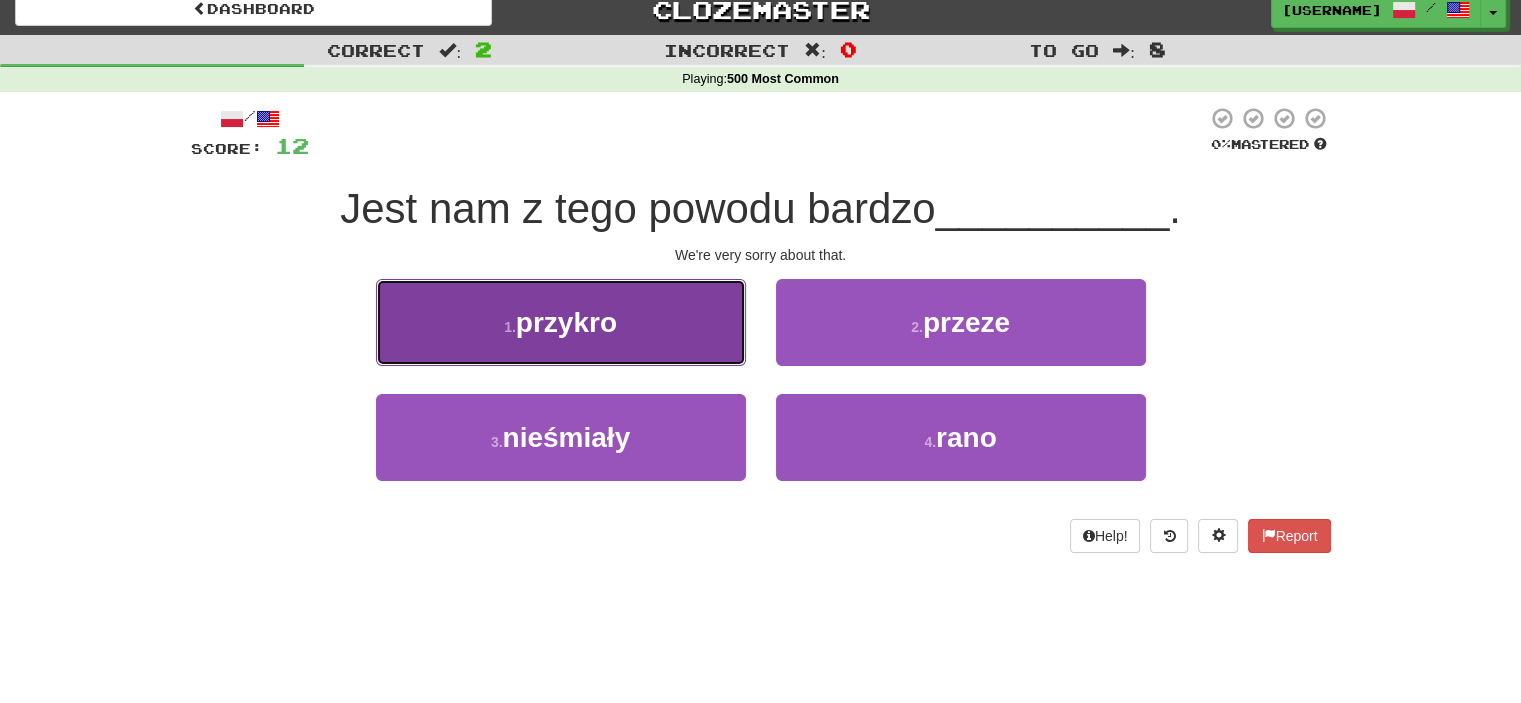 click on "1 . [NAME]" at bounding box center [561, 322] 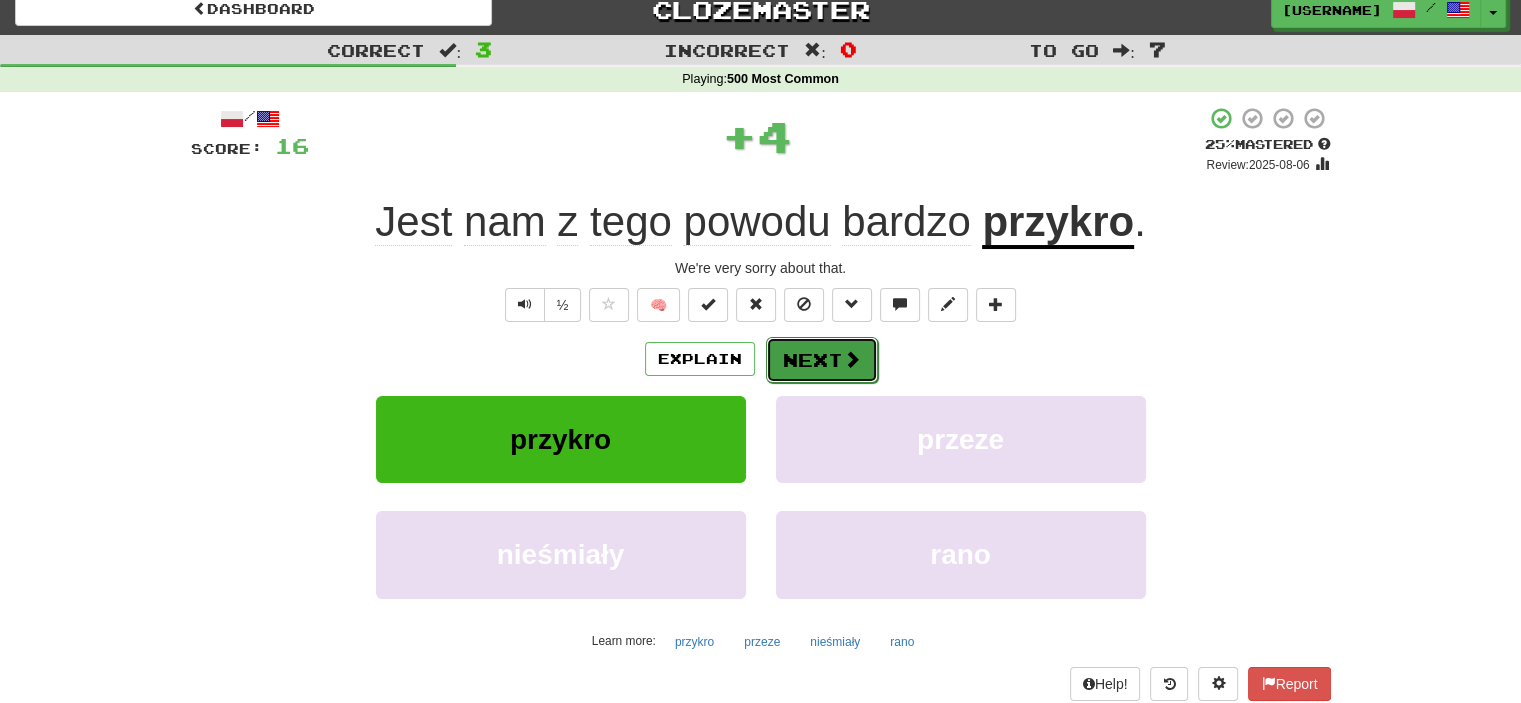 click at bounding box center (852, 359) 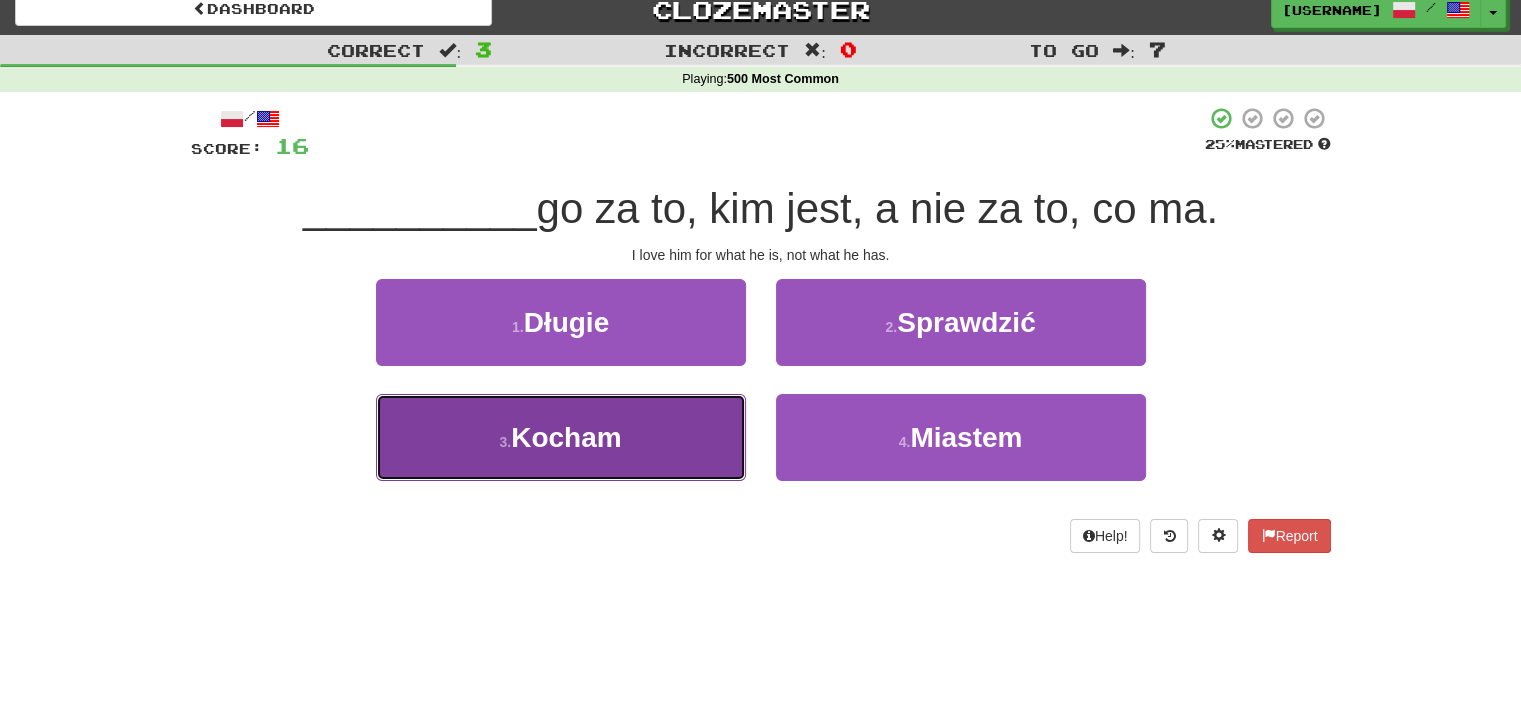 click on "3 ." at bounding box center [505, 442] 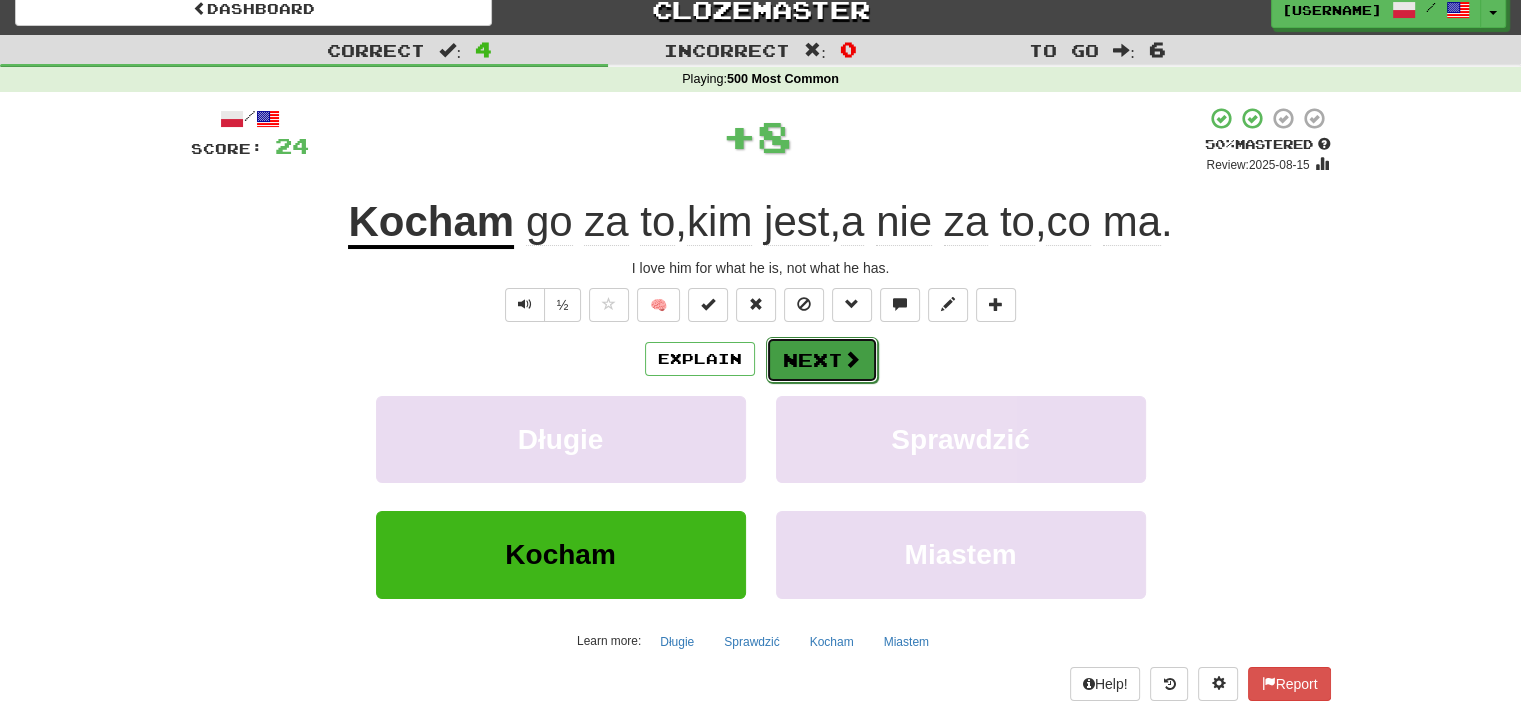 click on "Next" at bounding box center [822, 360] 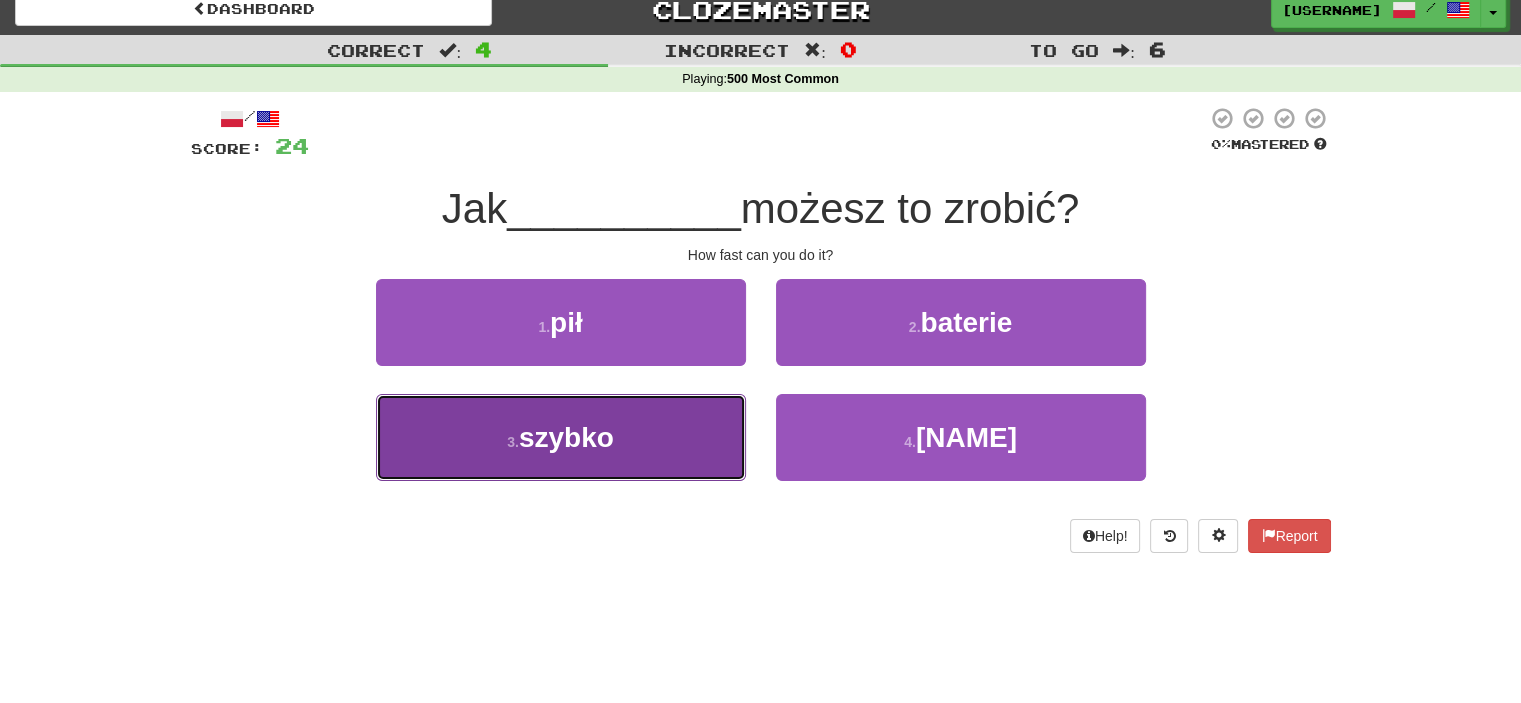 click on "3 .  szybko" at bounding box center (561, 437) 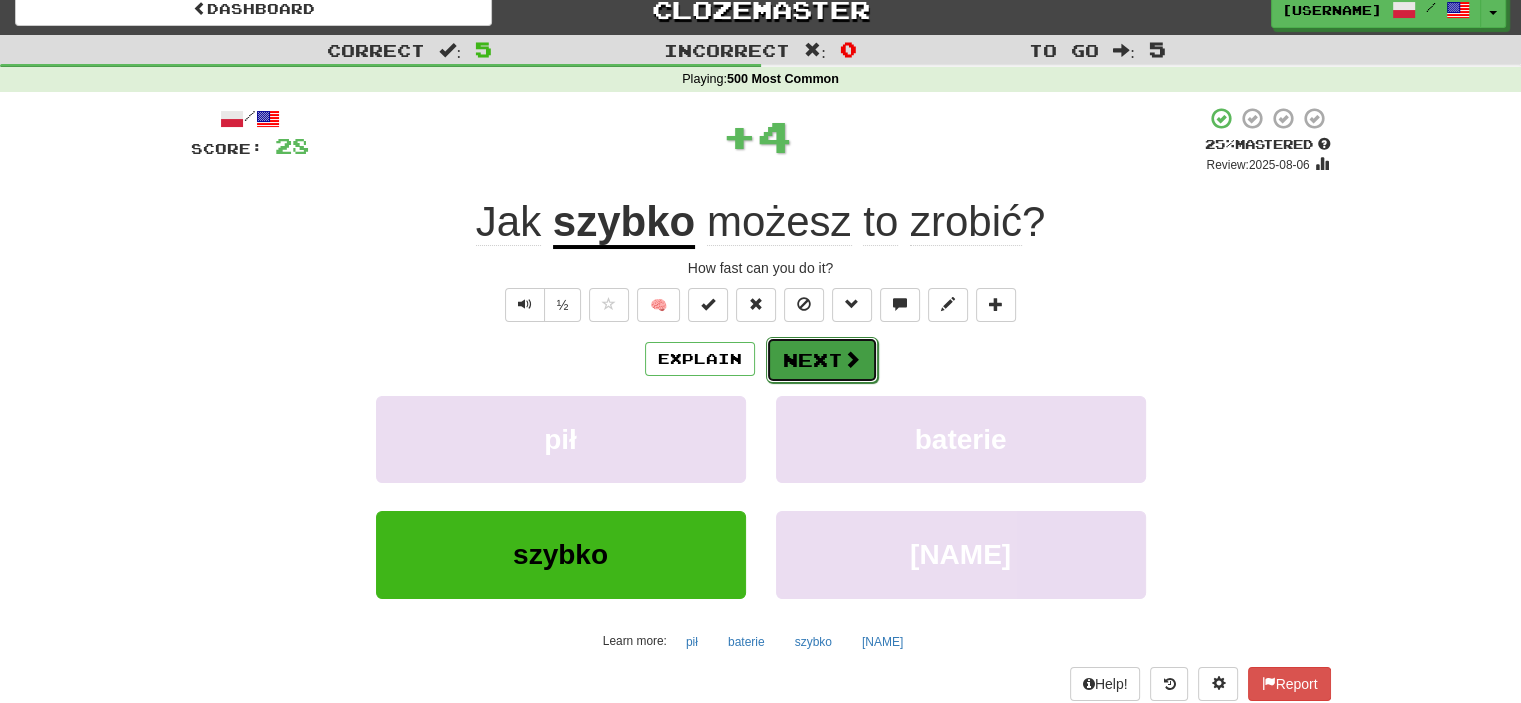 click on "Next" at bounding box center (822, 360) 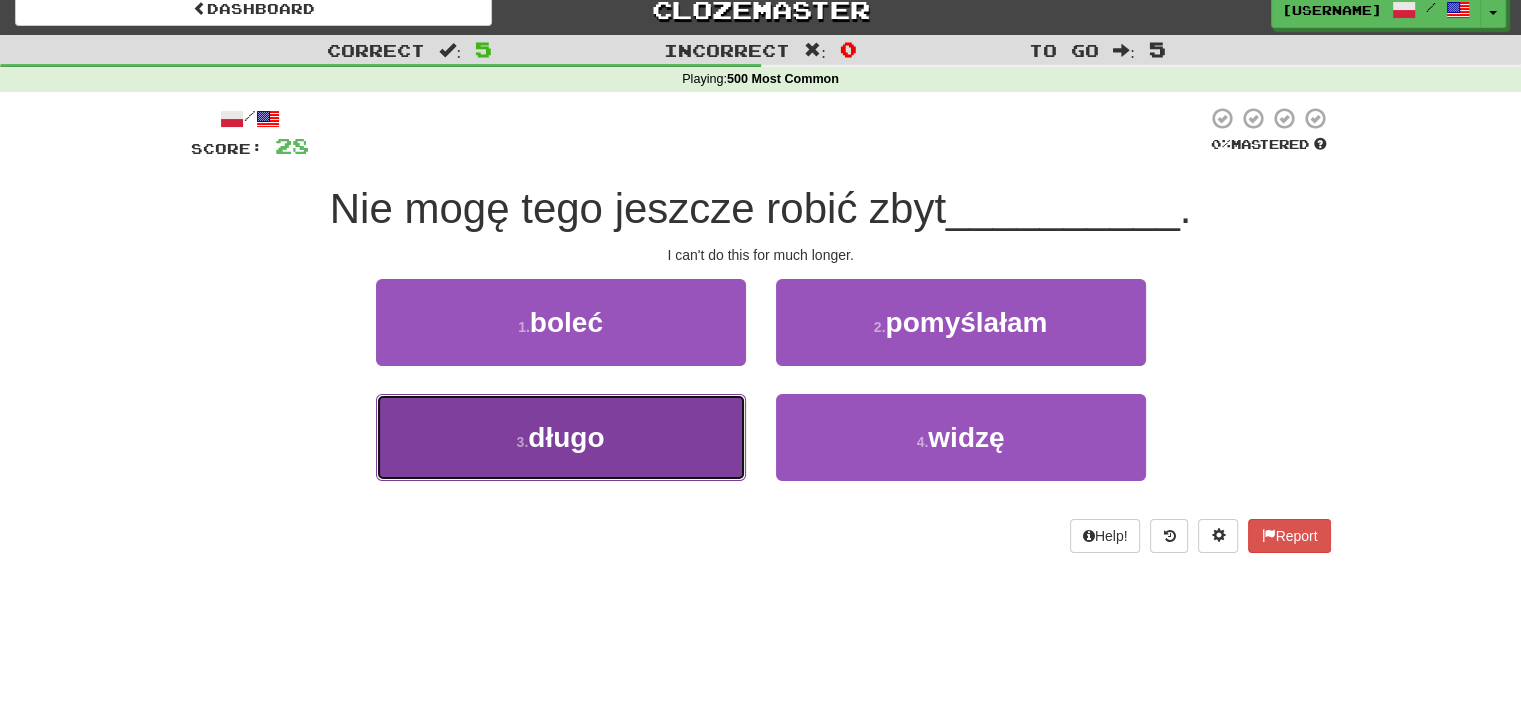click on "3 . [NAME]" at bounding box center (561, 437) 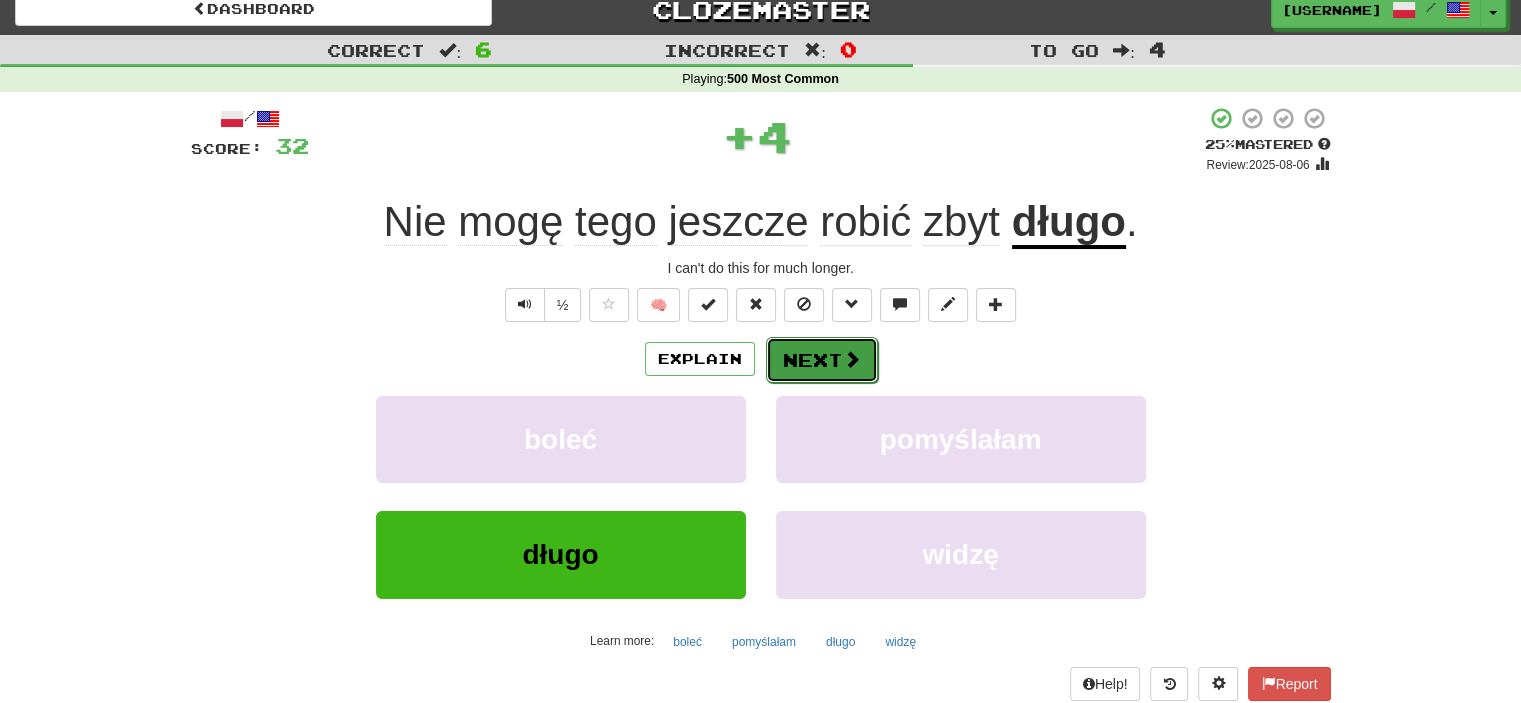 click on "Next" at bounding box center (822, 360) 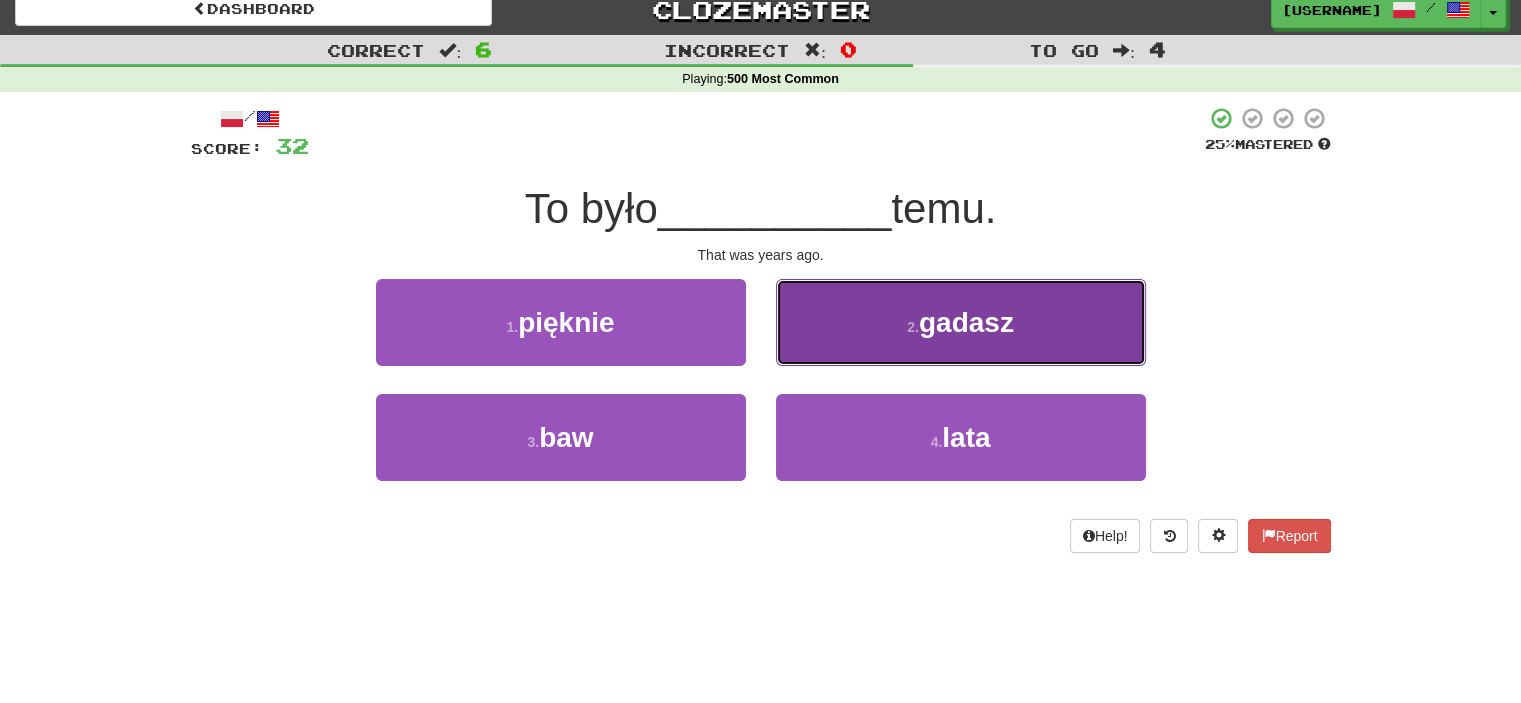 click on "2 . [NAME]" at bounding box center [961, 322] 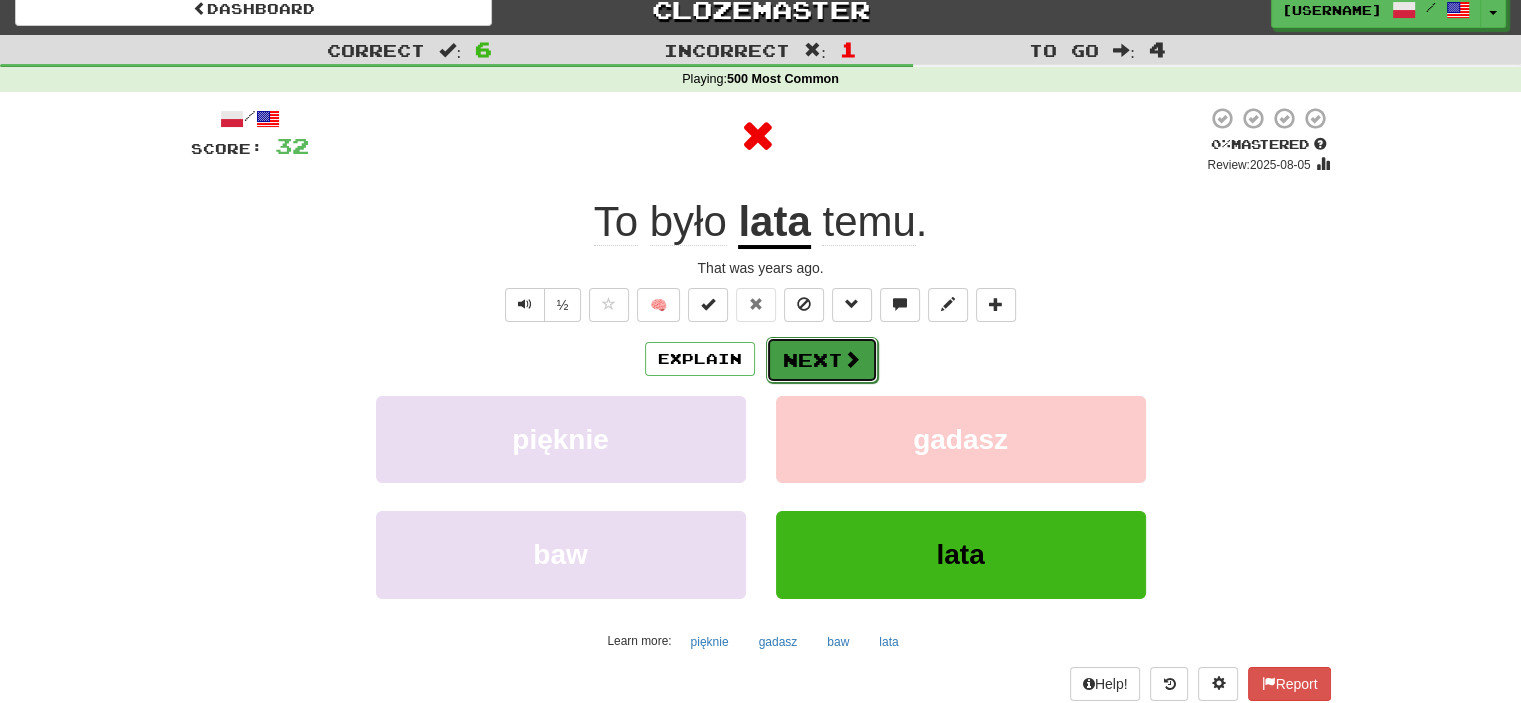 click at bounding box center (852, 359) 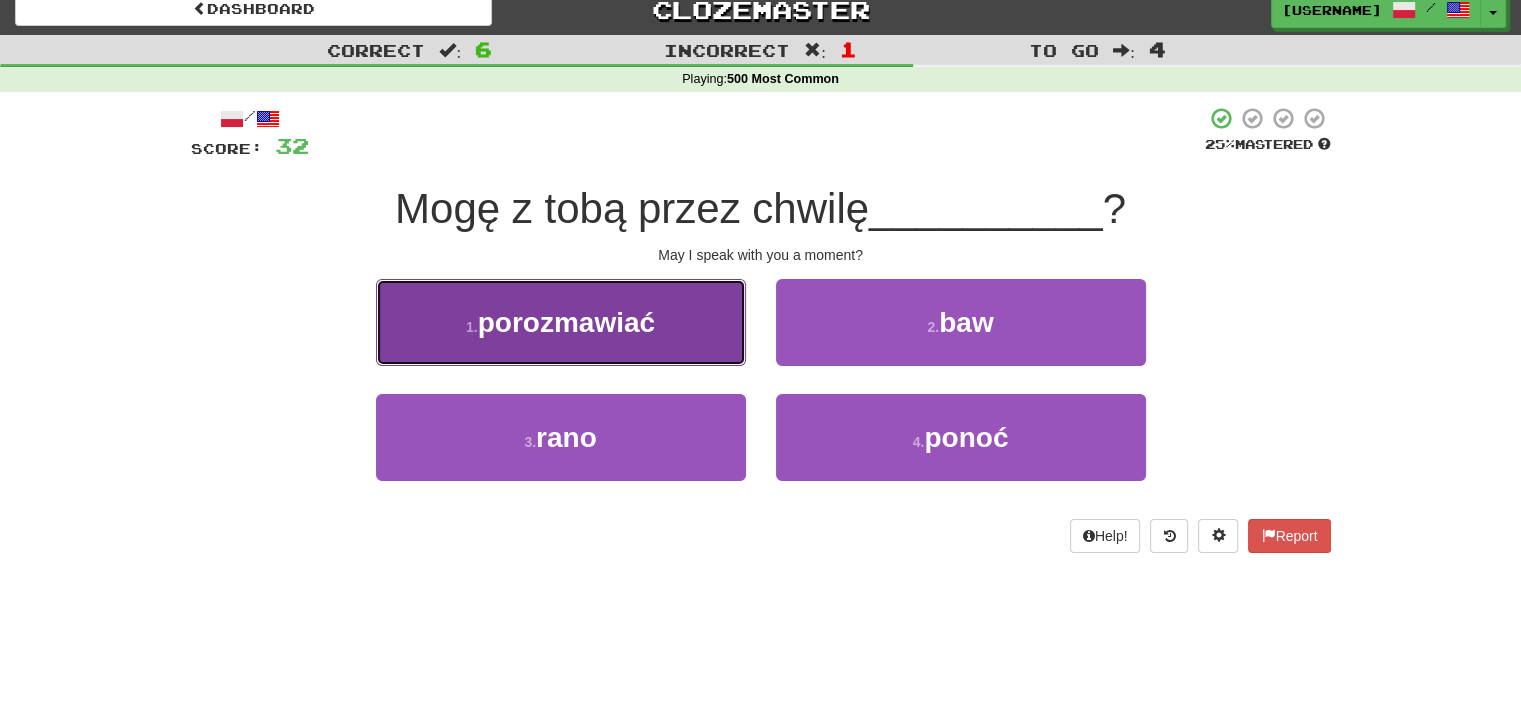 click on "1 .  porozmawiać" at bounding box center [561, 322] 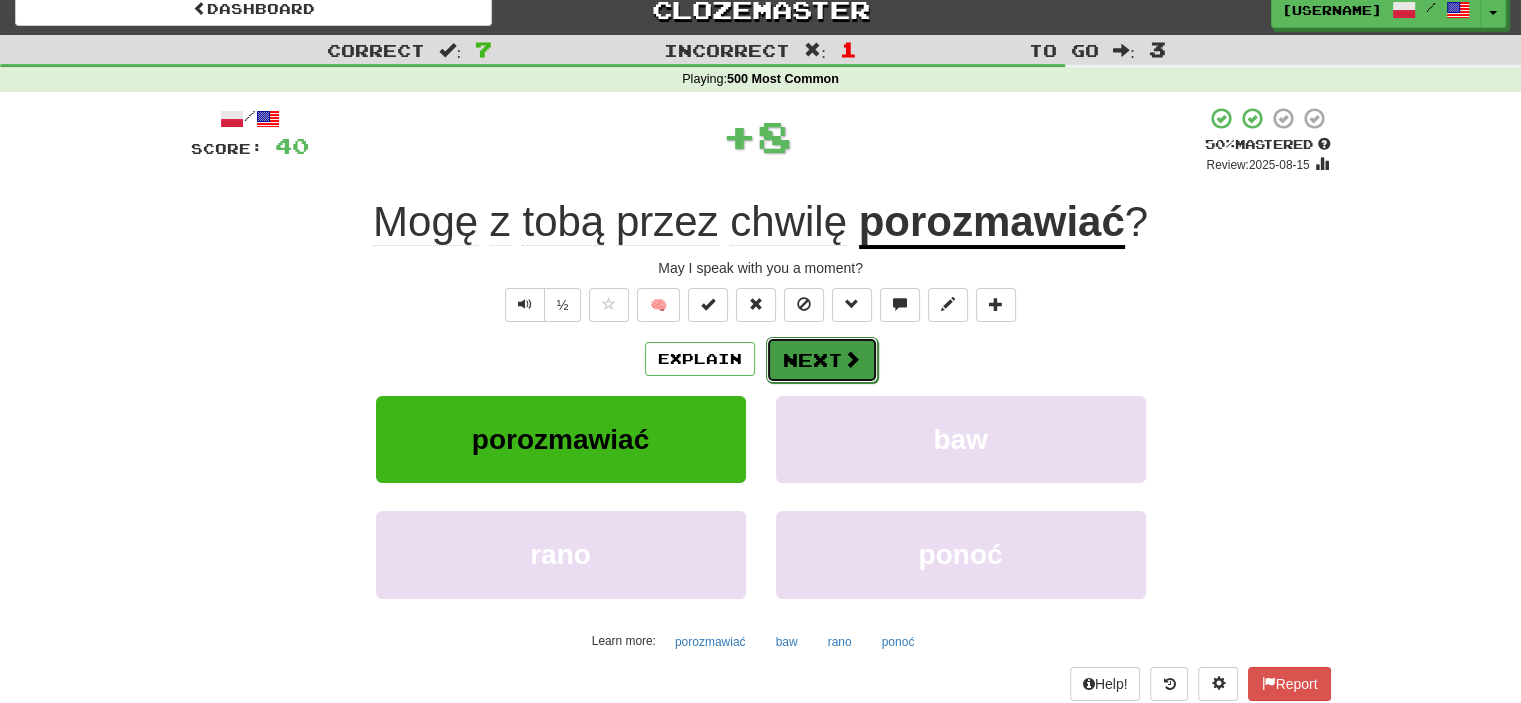 click on "Next" at bounding box center (822, 360) 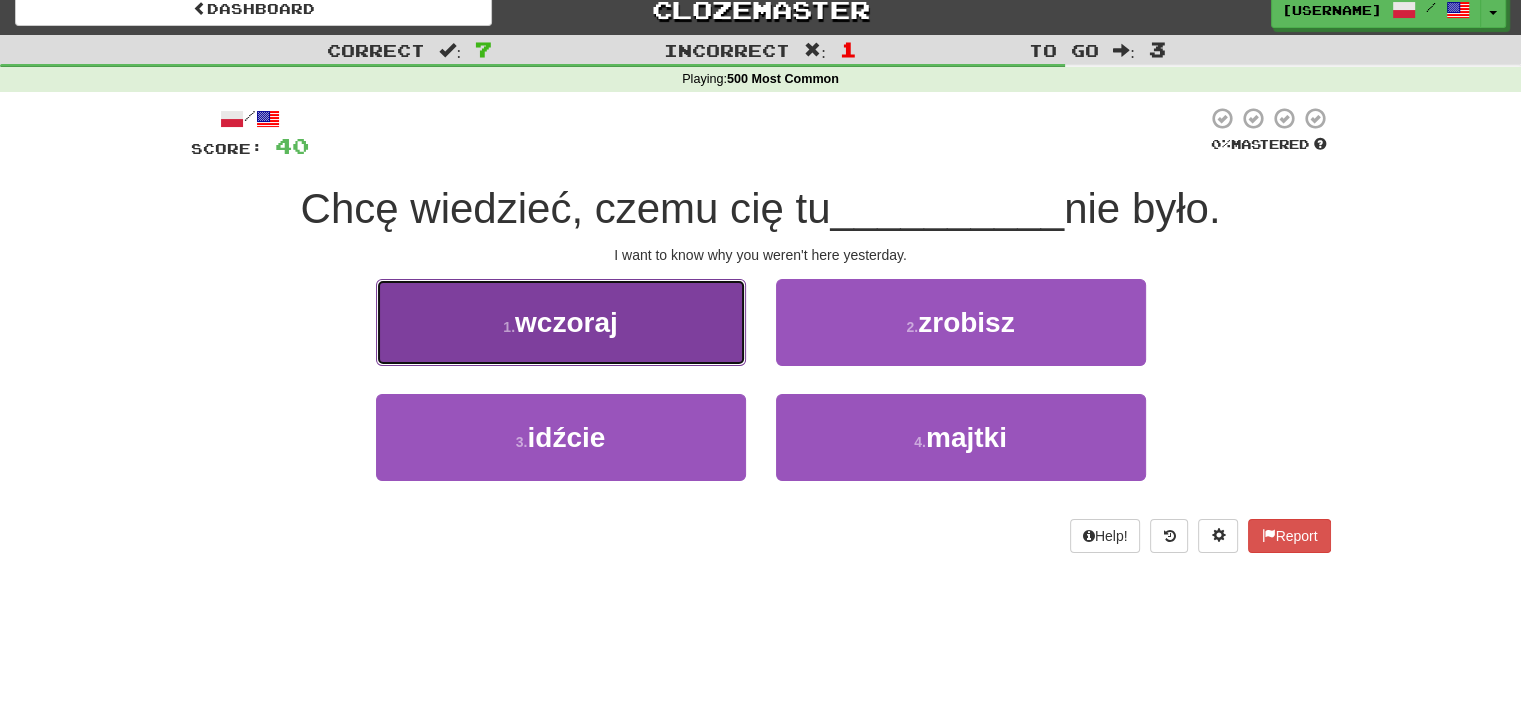 click on "1 . [NAME]" at bounding box center [561, 322] 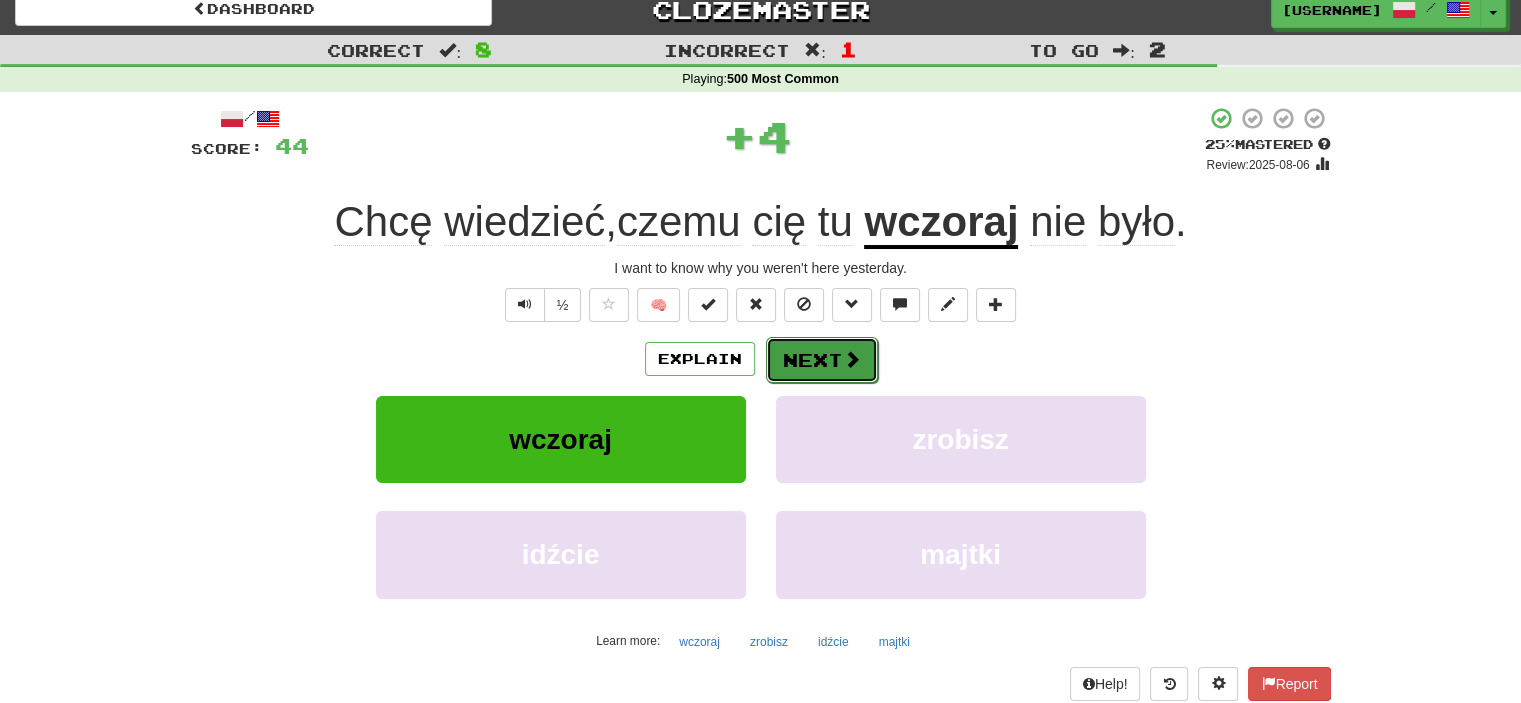 click on "Next" at bounding box center [822, 360] 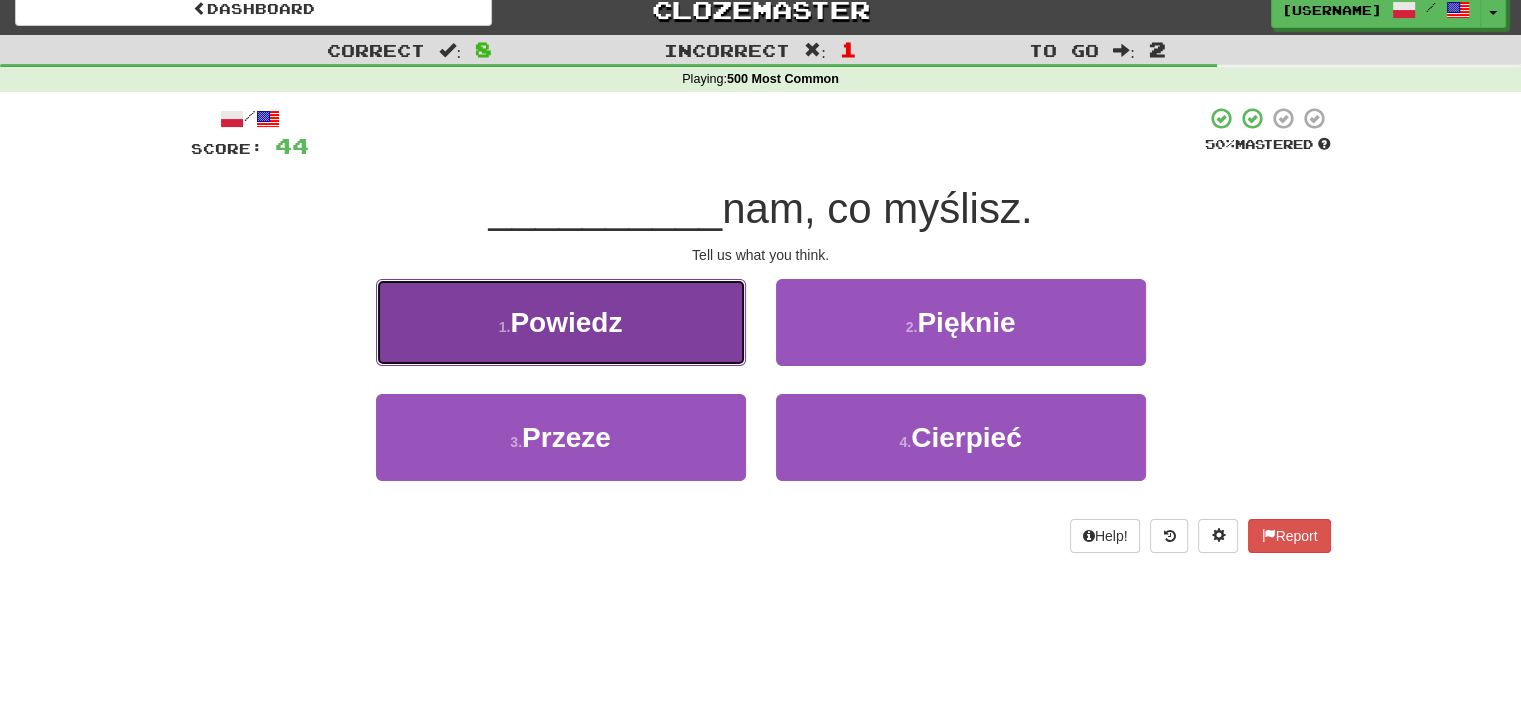 click on "1 . [NAME]" at bounding box center (561, 322) 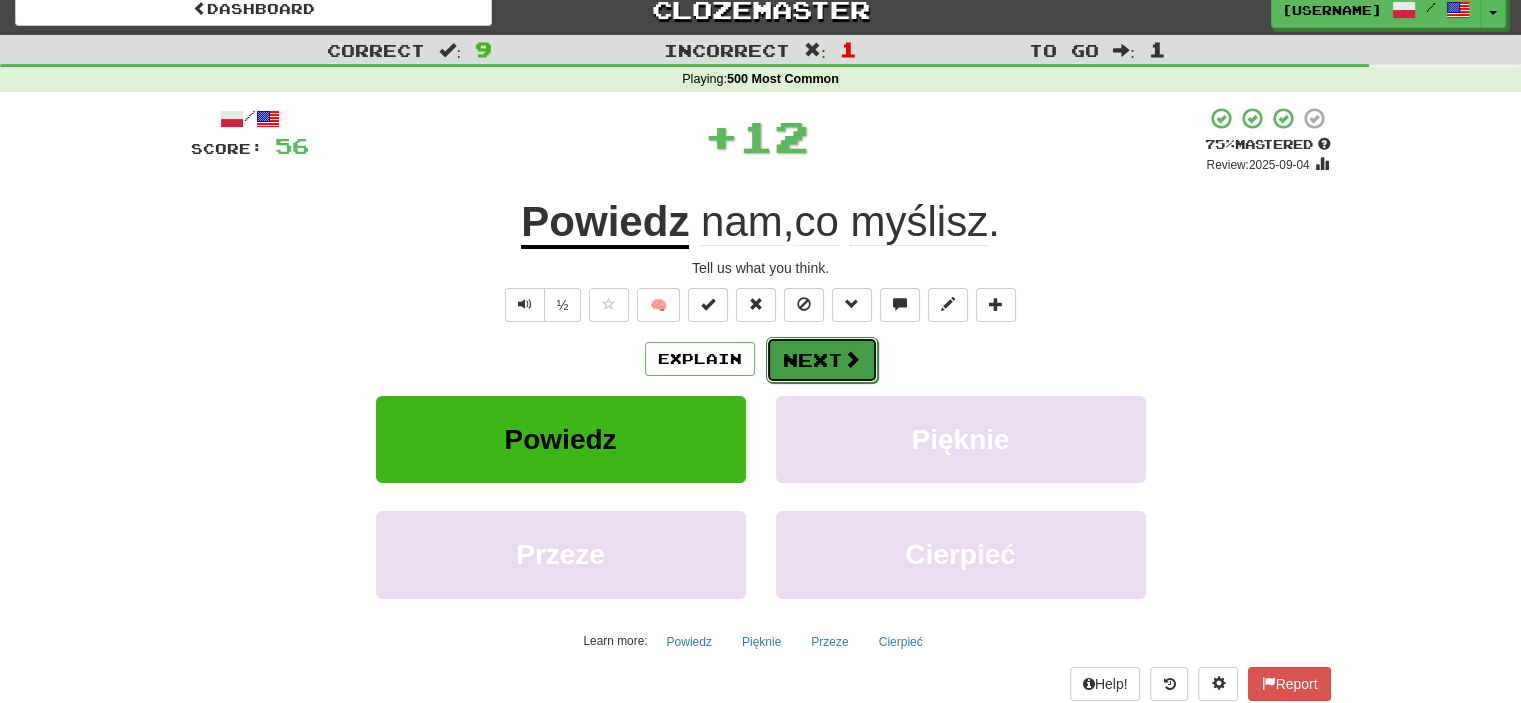 click on "Next" at bounding box center [822, 360] 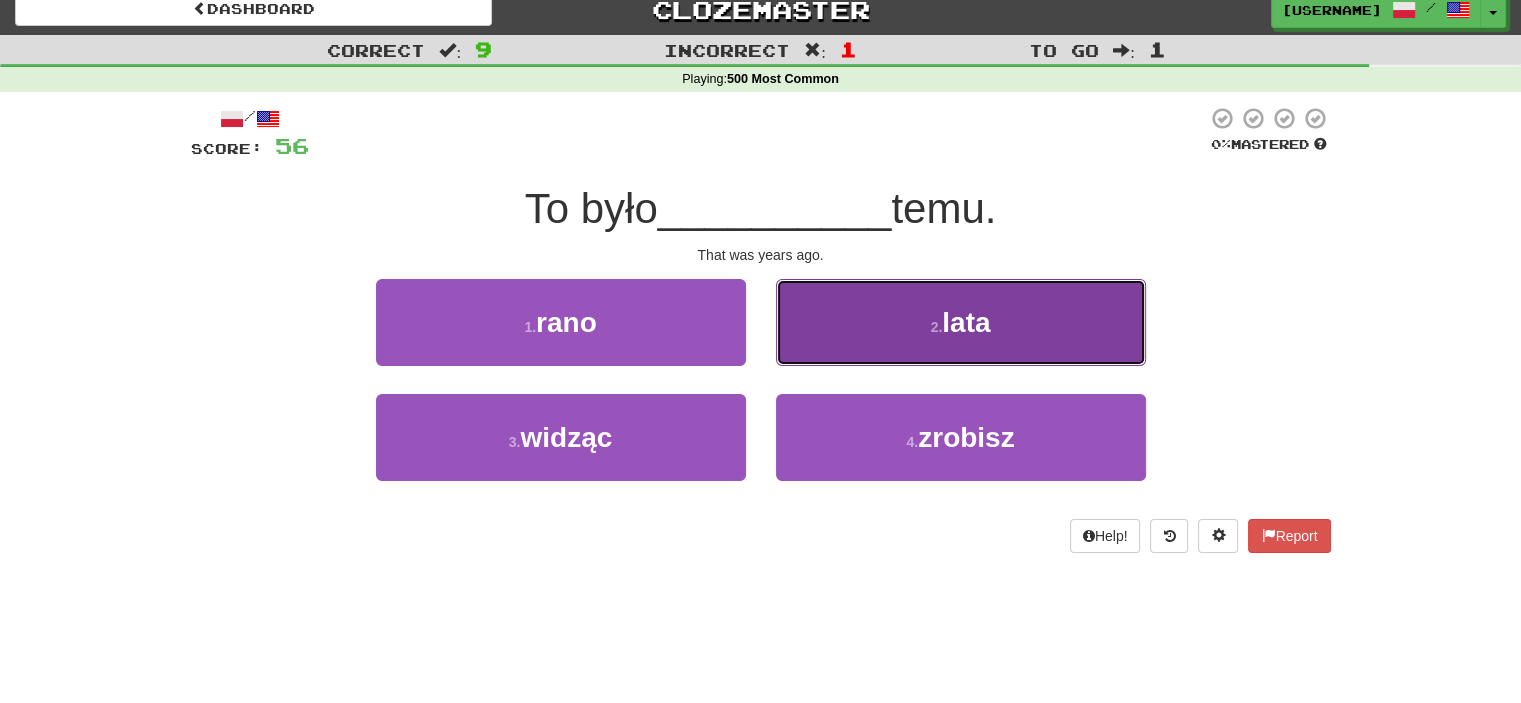 click on "2 . [NAME]" at bounding box center (961, 322) 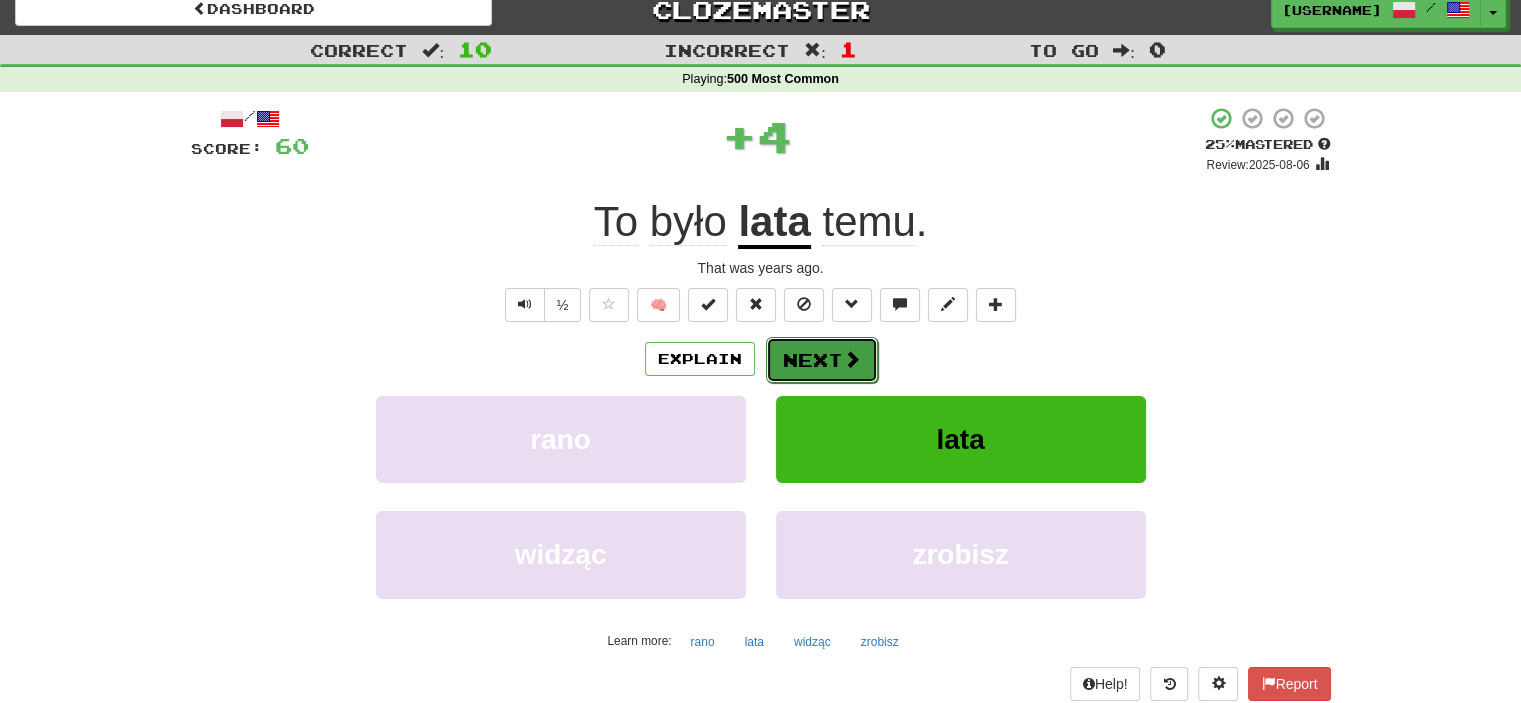 click on "Next" at bounding box center [822, 360] 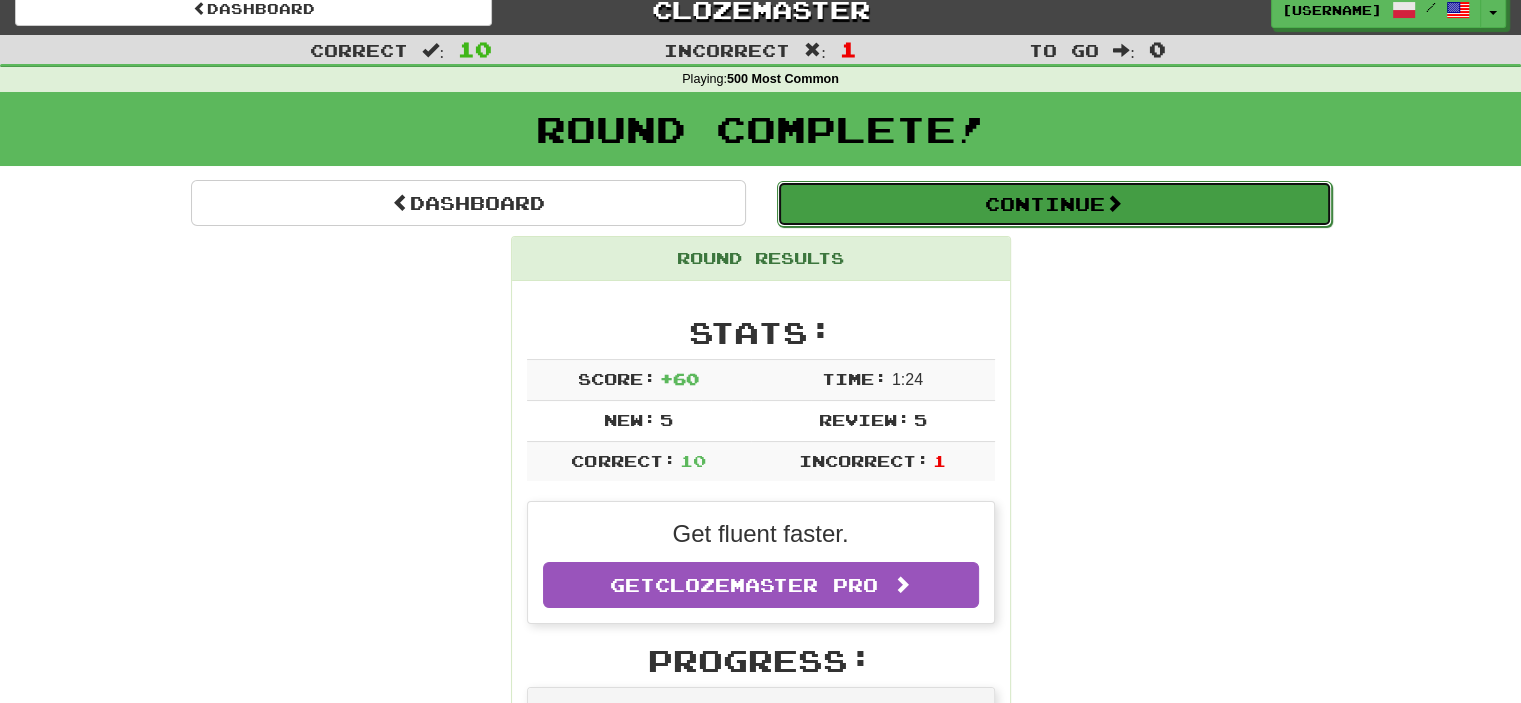 click on "Continue" at bounding box center [1054, 204] 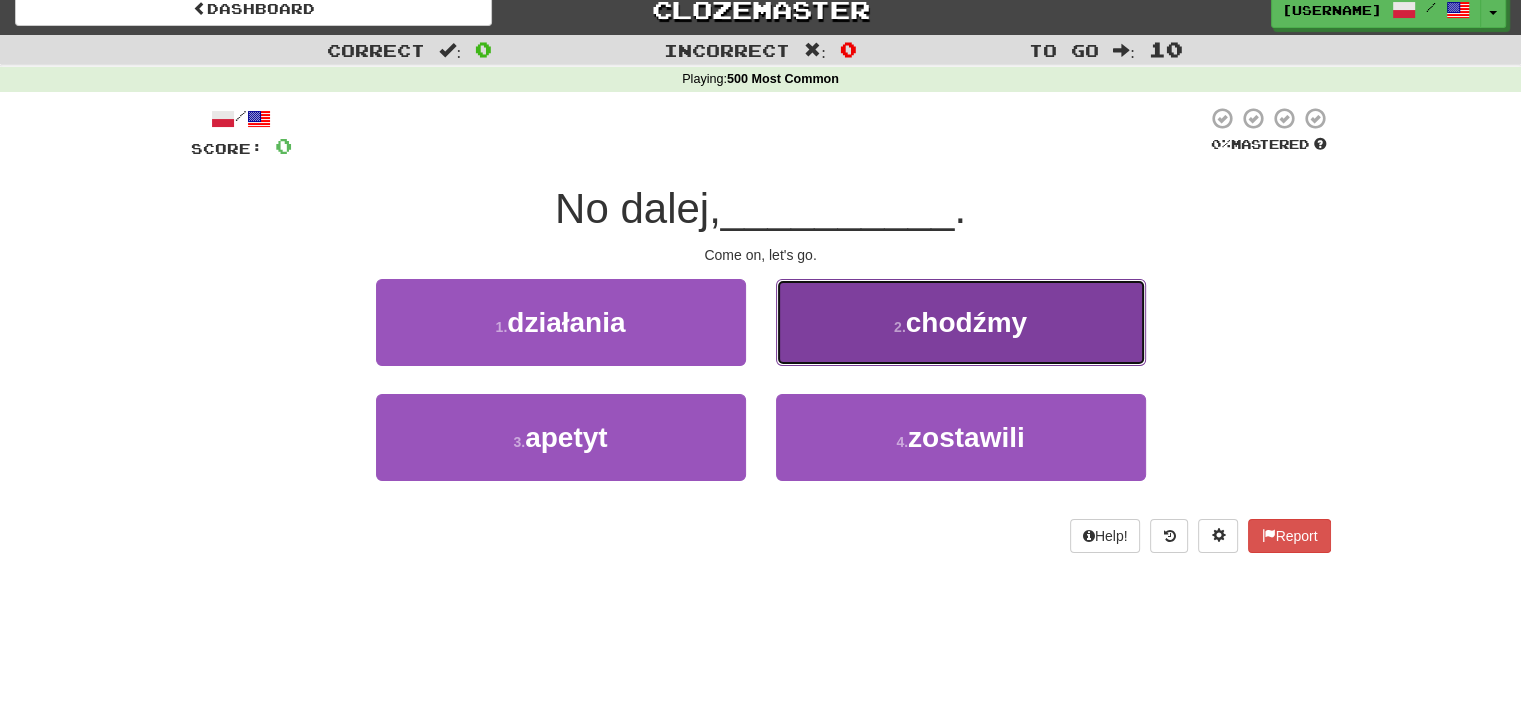 click on "2 . [NAME]" at bounding box center [961, 322] 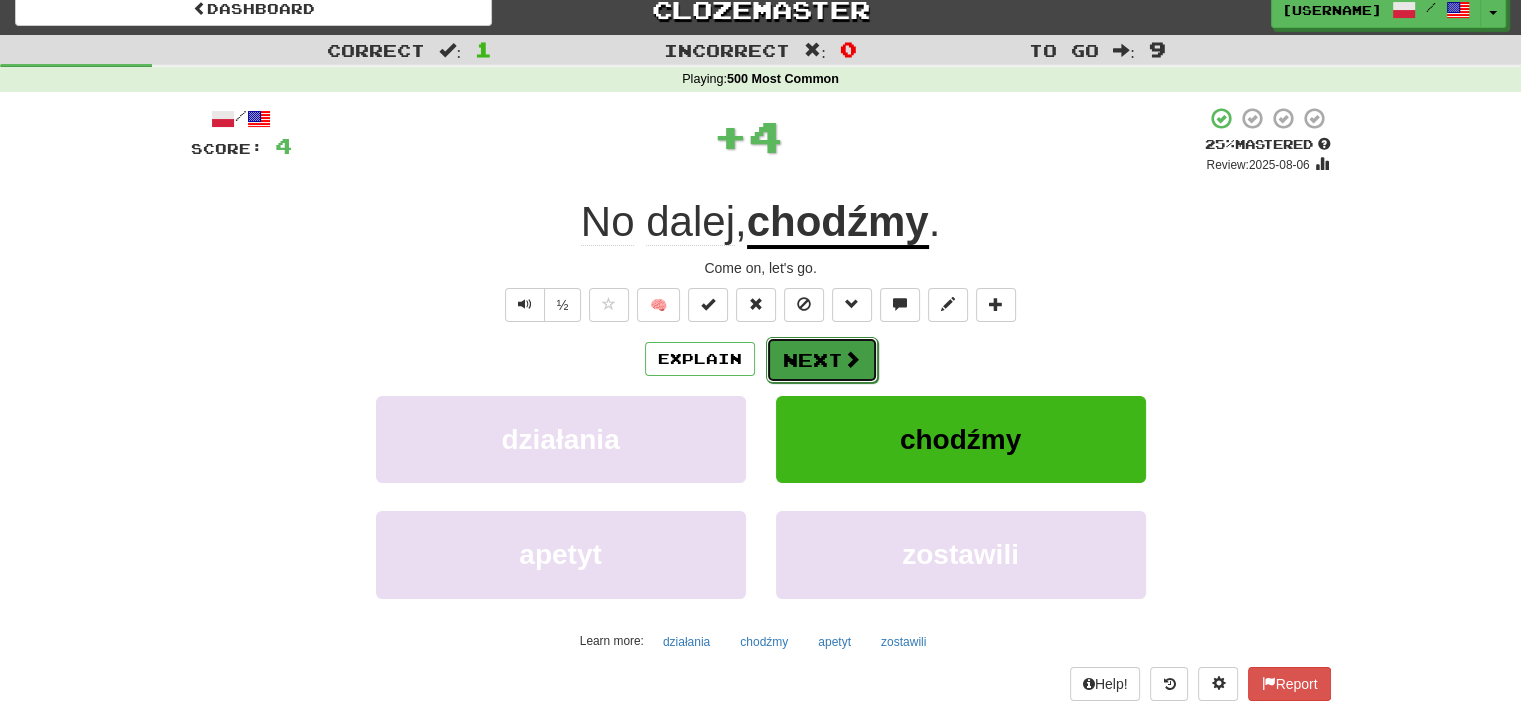 click on "Next" at bounding box center [822, 360] 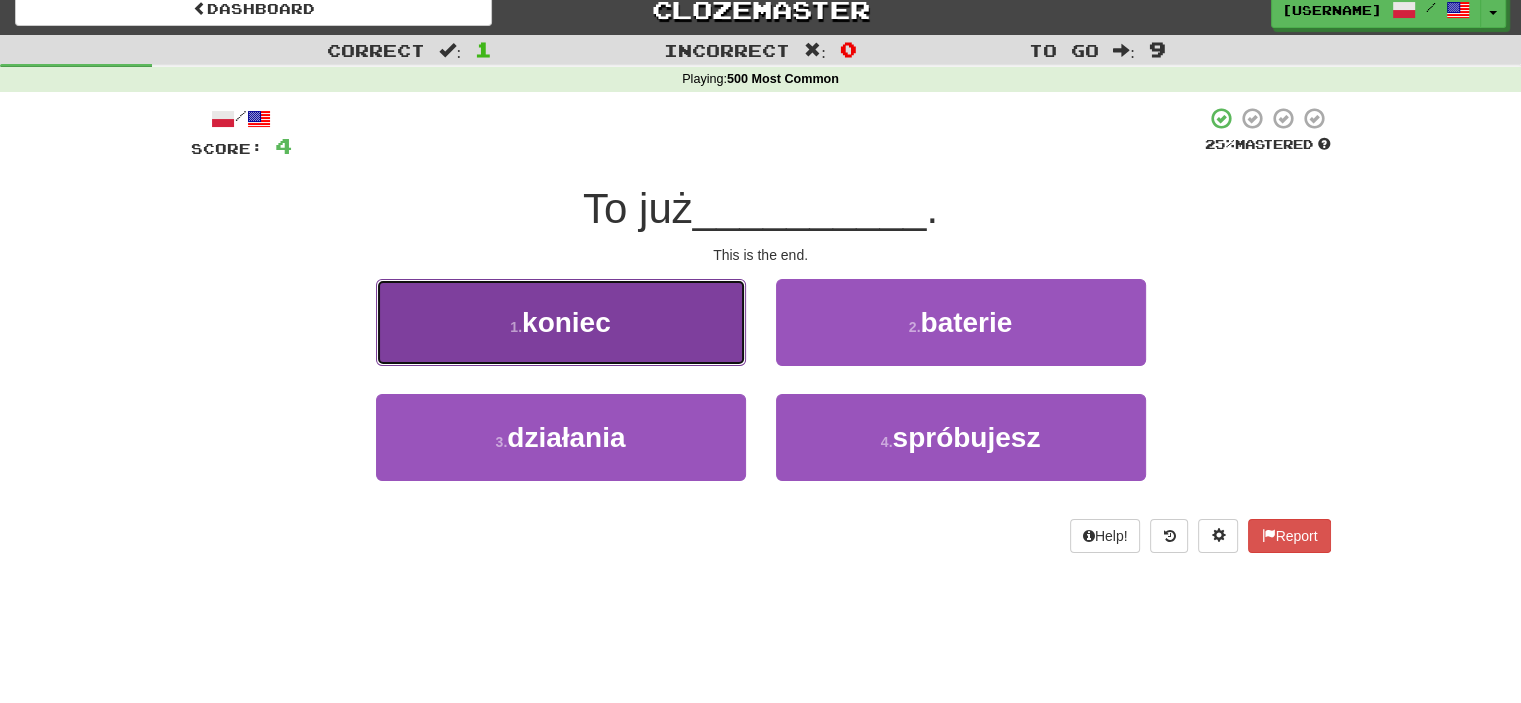 click on "1 . [NAME]" at bounding box center [561, 322] 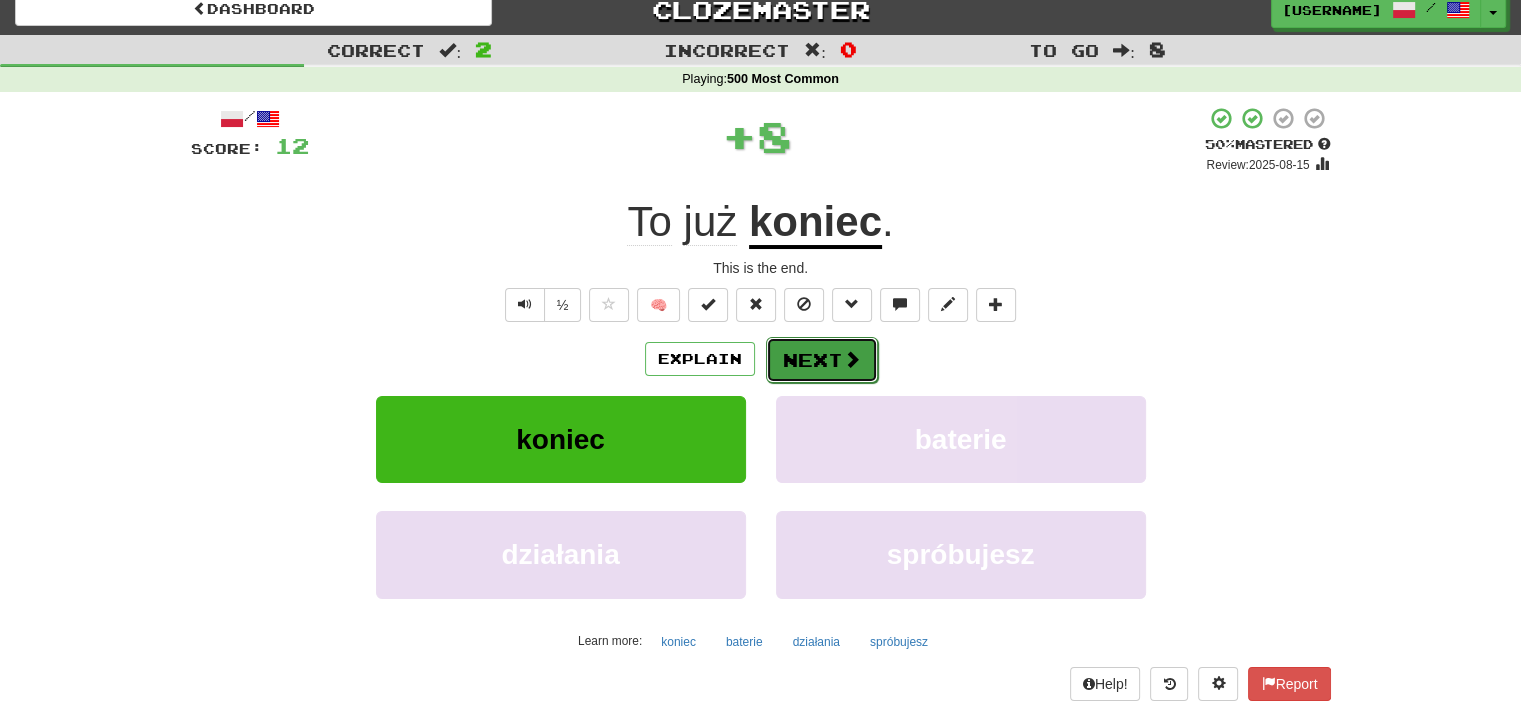 click on "Next" at bounding box center [822, 360] 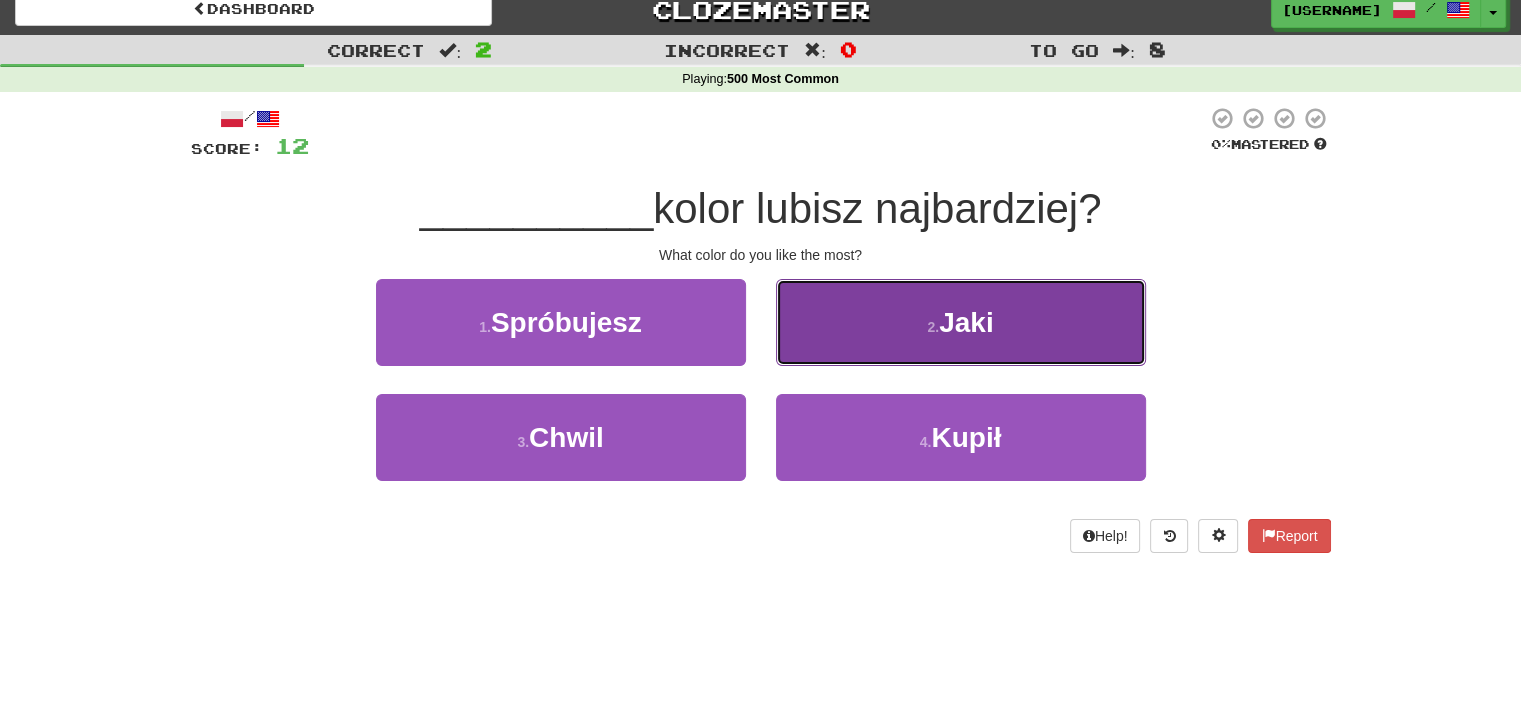 click on "2 .  Jaki" at bounding box center [961, 322] 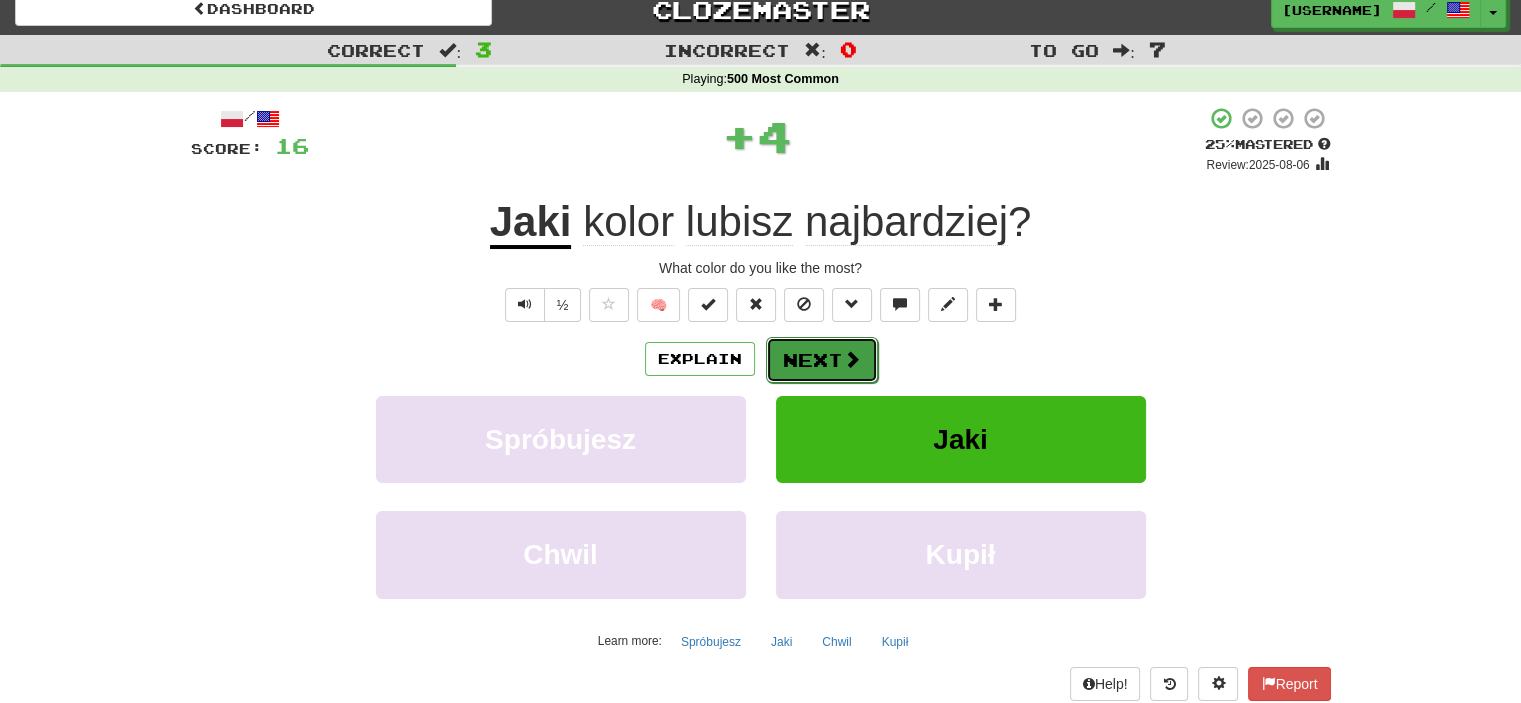 click on "Next" at bounding box center [822, 360] 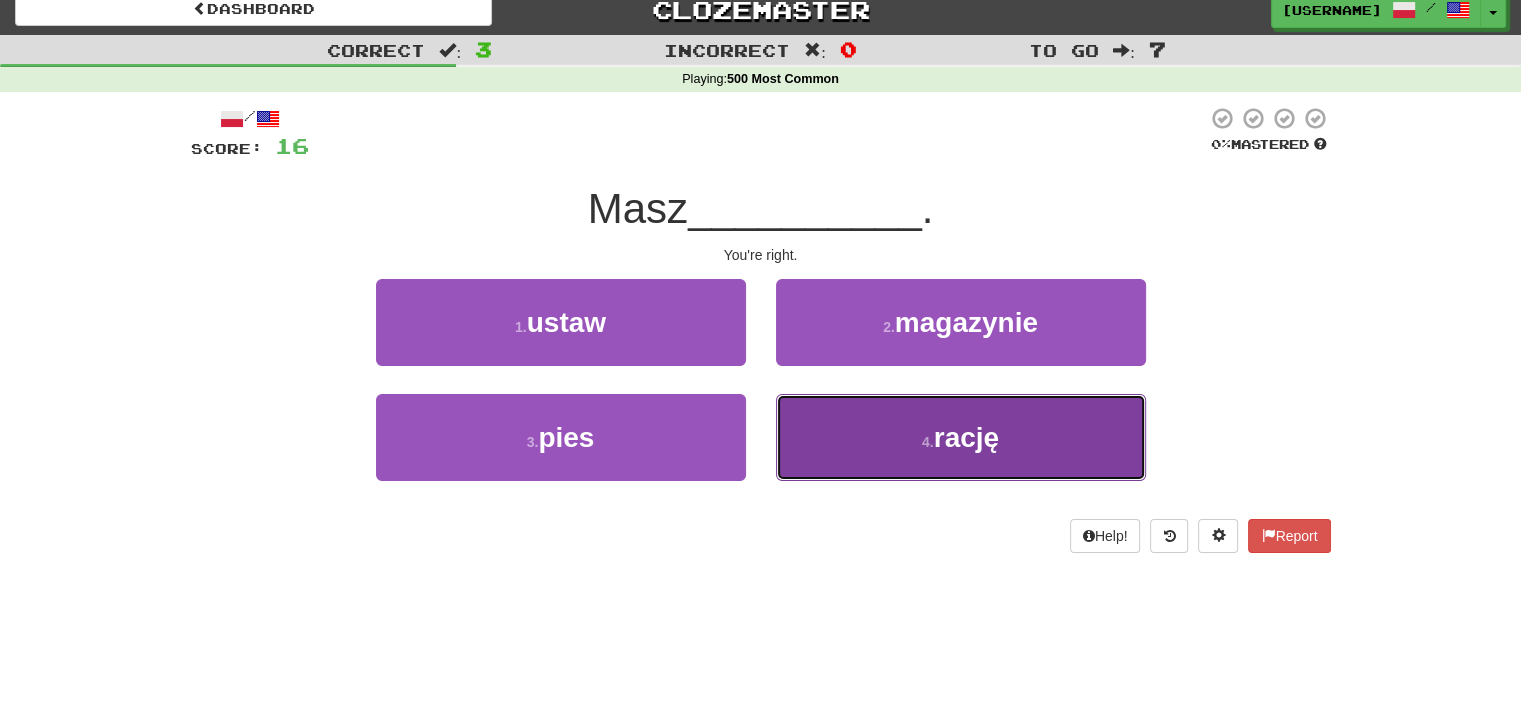 click on "4 . [NAME]" at bounding box center (961, 437) 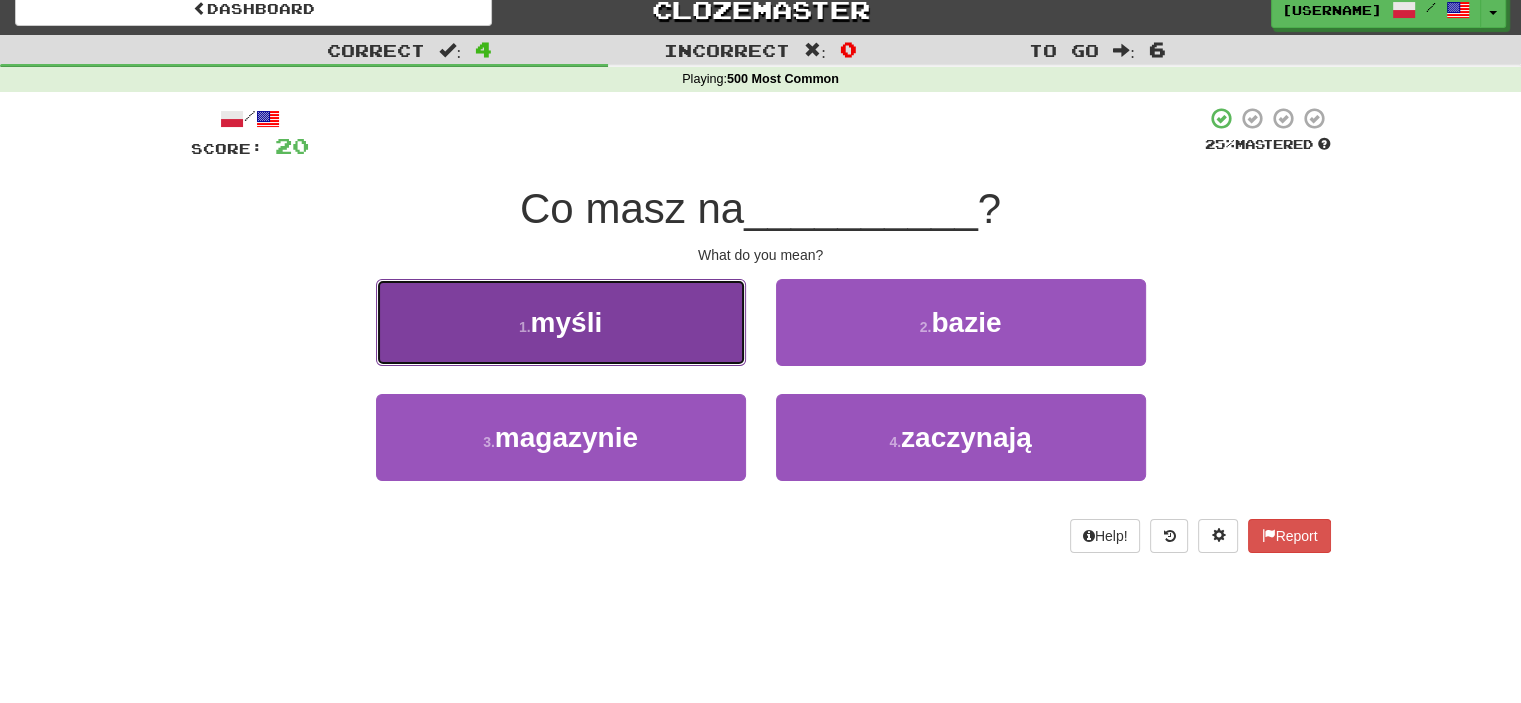 click on "myśli" at bounding box center (567, 322) 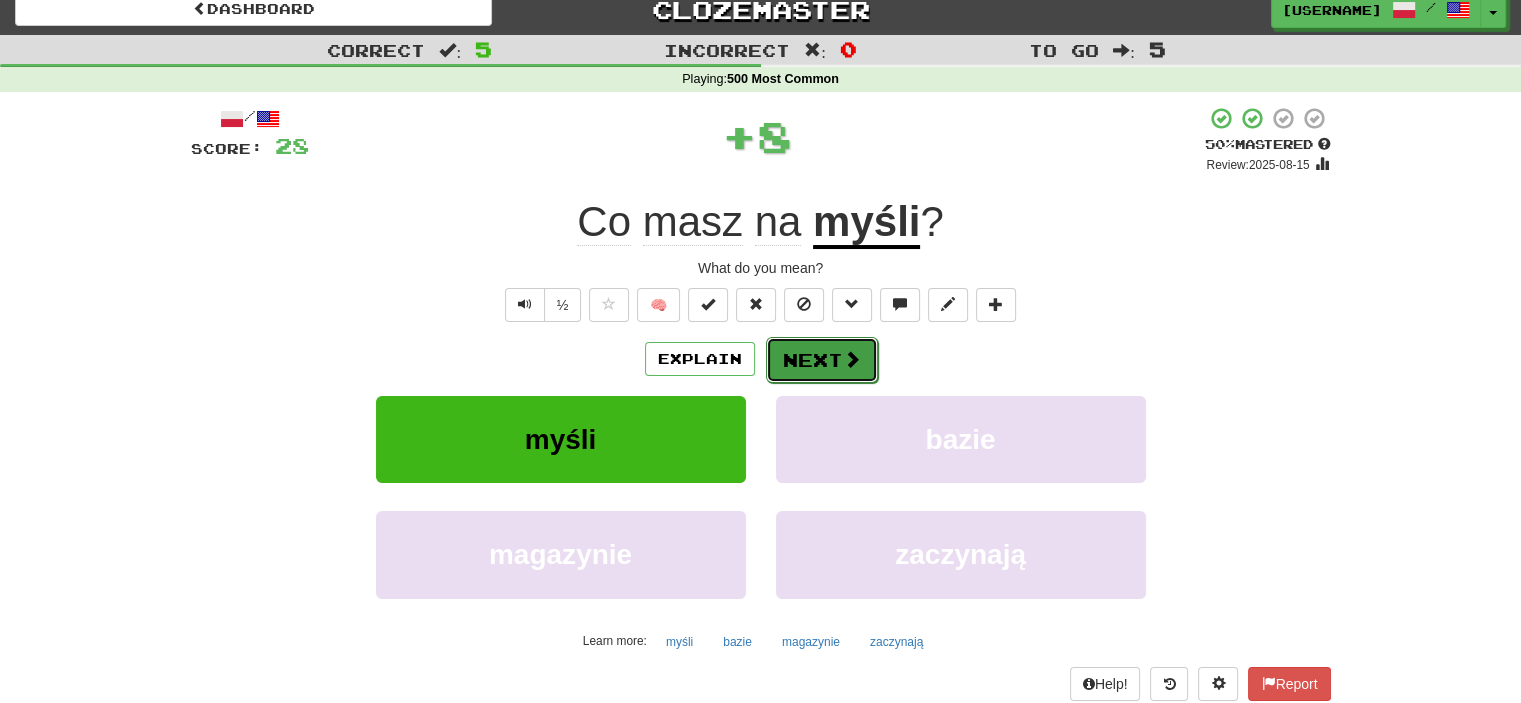 click on "Next" at bounding box center [822, 360] 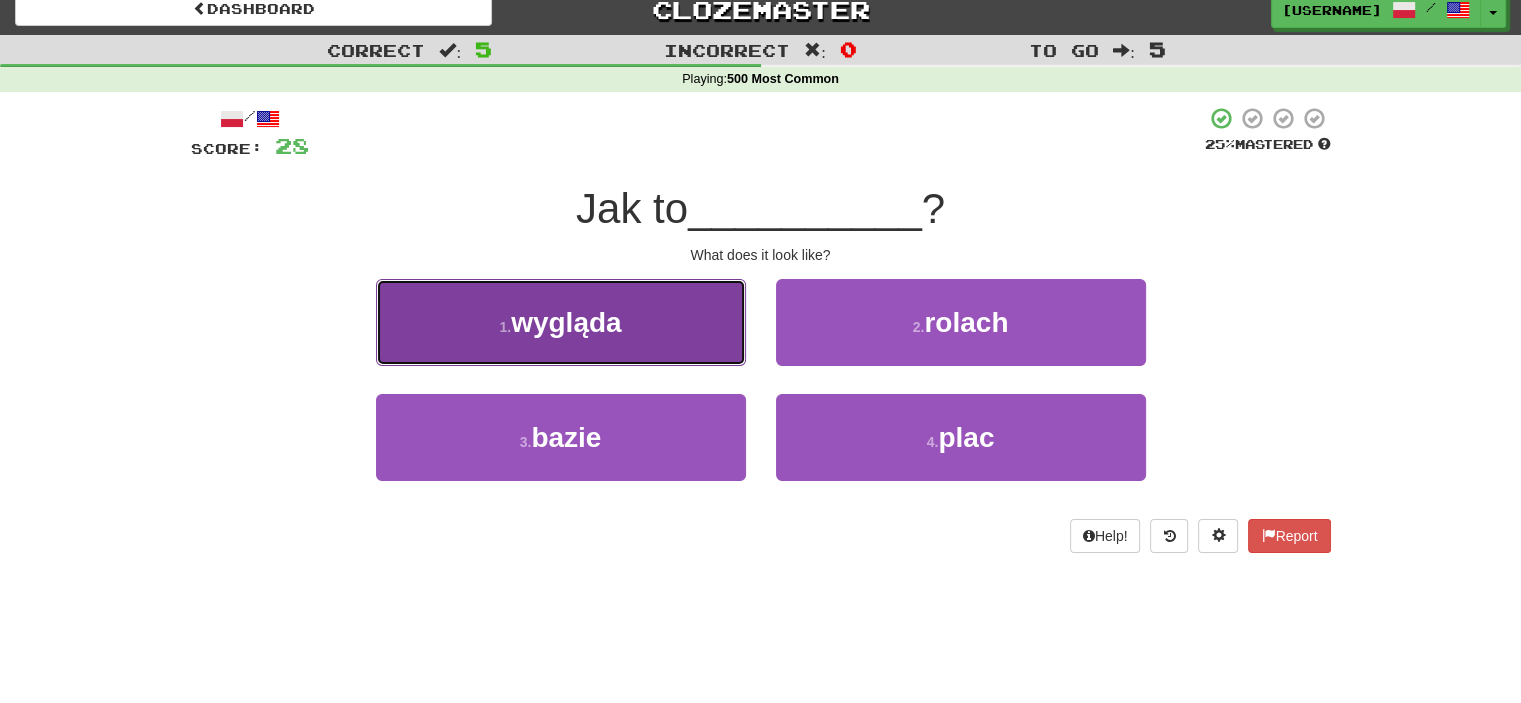 click on "wygląda" at bounding box center (566, 322) 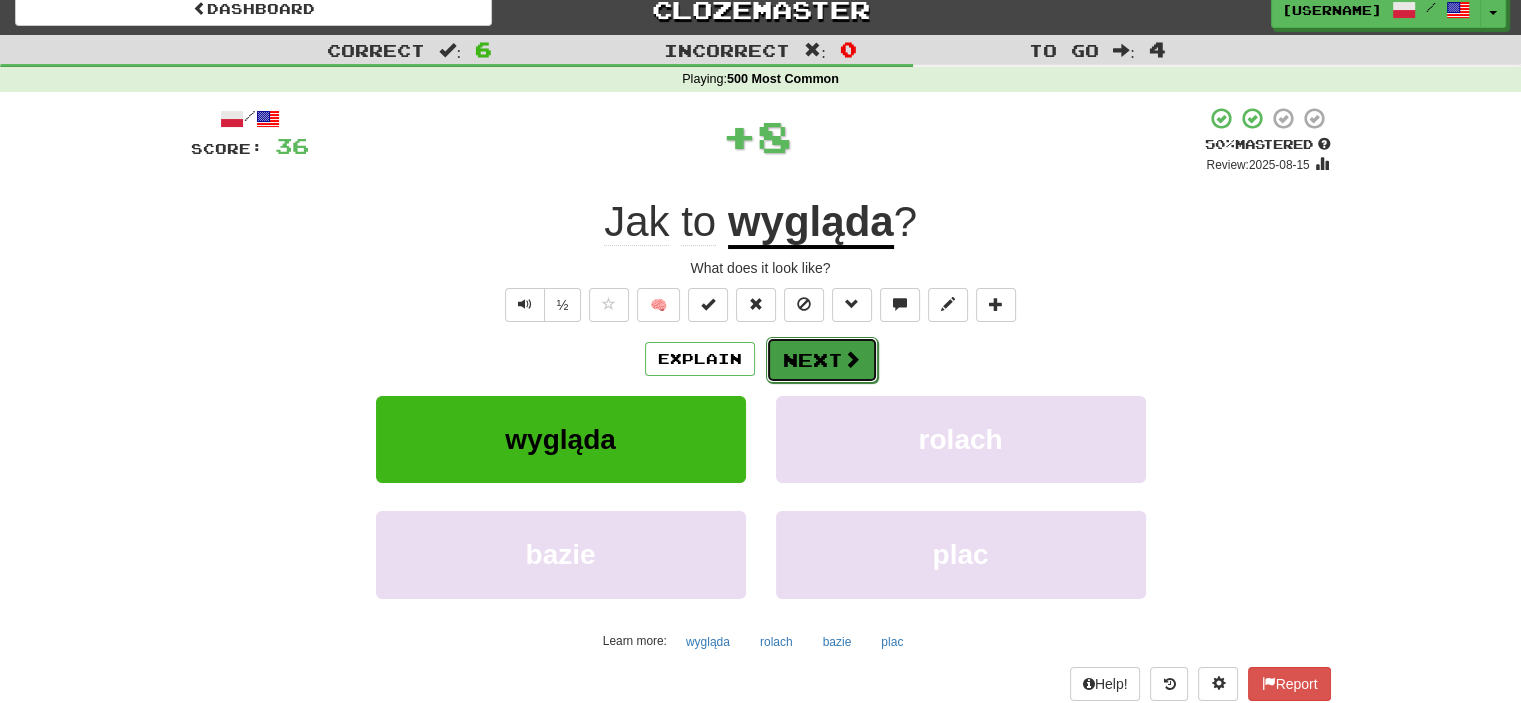 click on "Next" at bounding box center [822, 360] 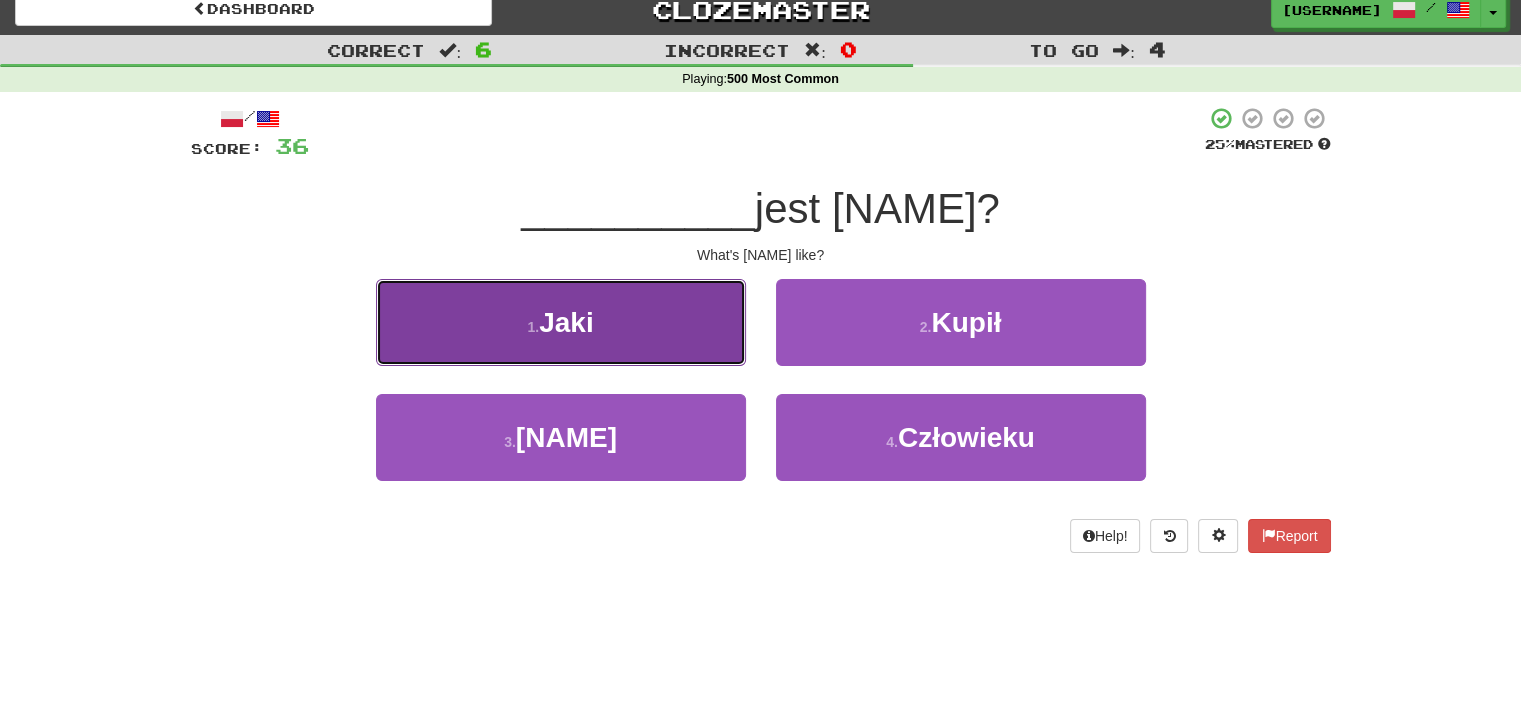 click on "1 .  Jaki" at bounding box center (561, 322) 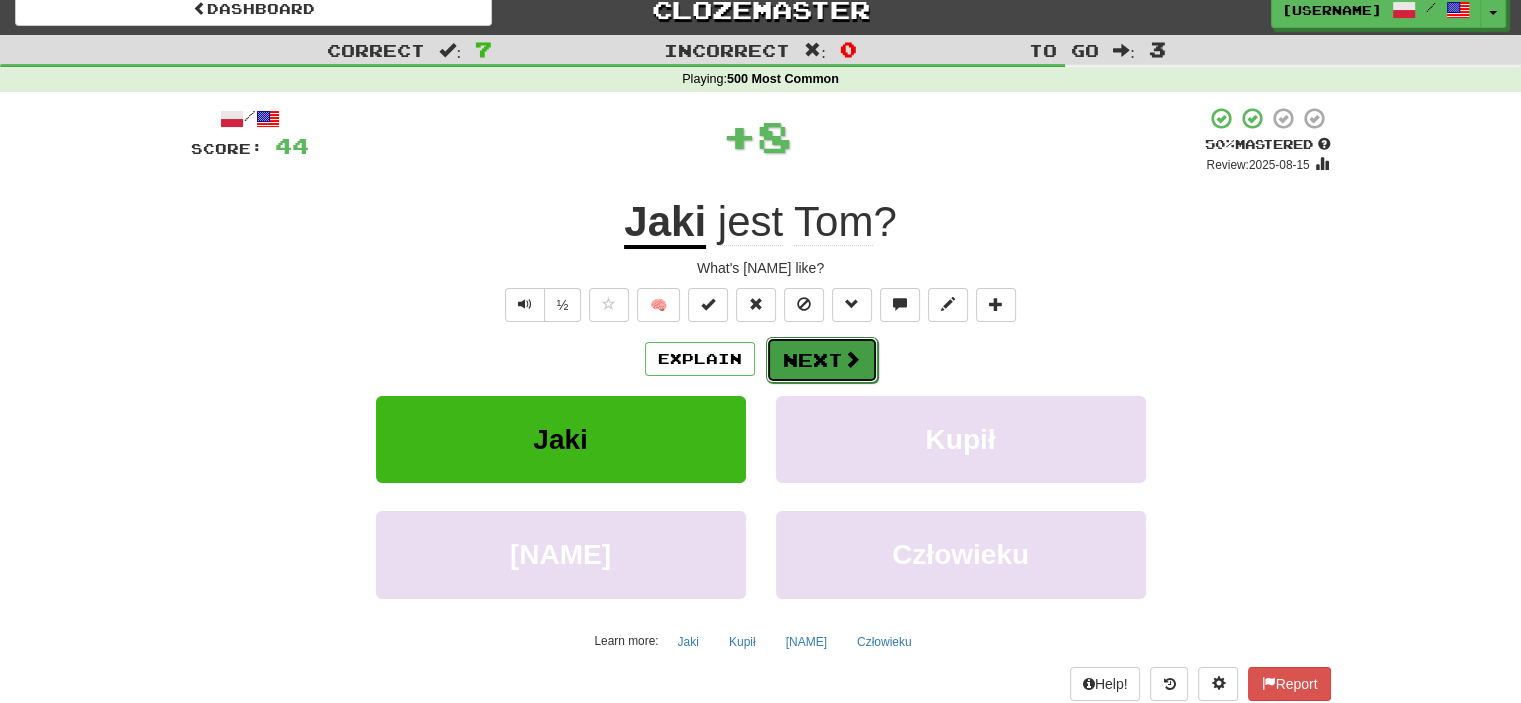 click on "Next" at bounding box center (822, 360) 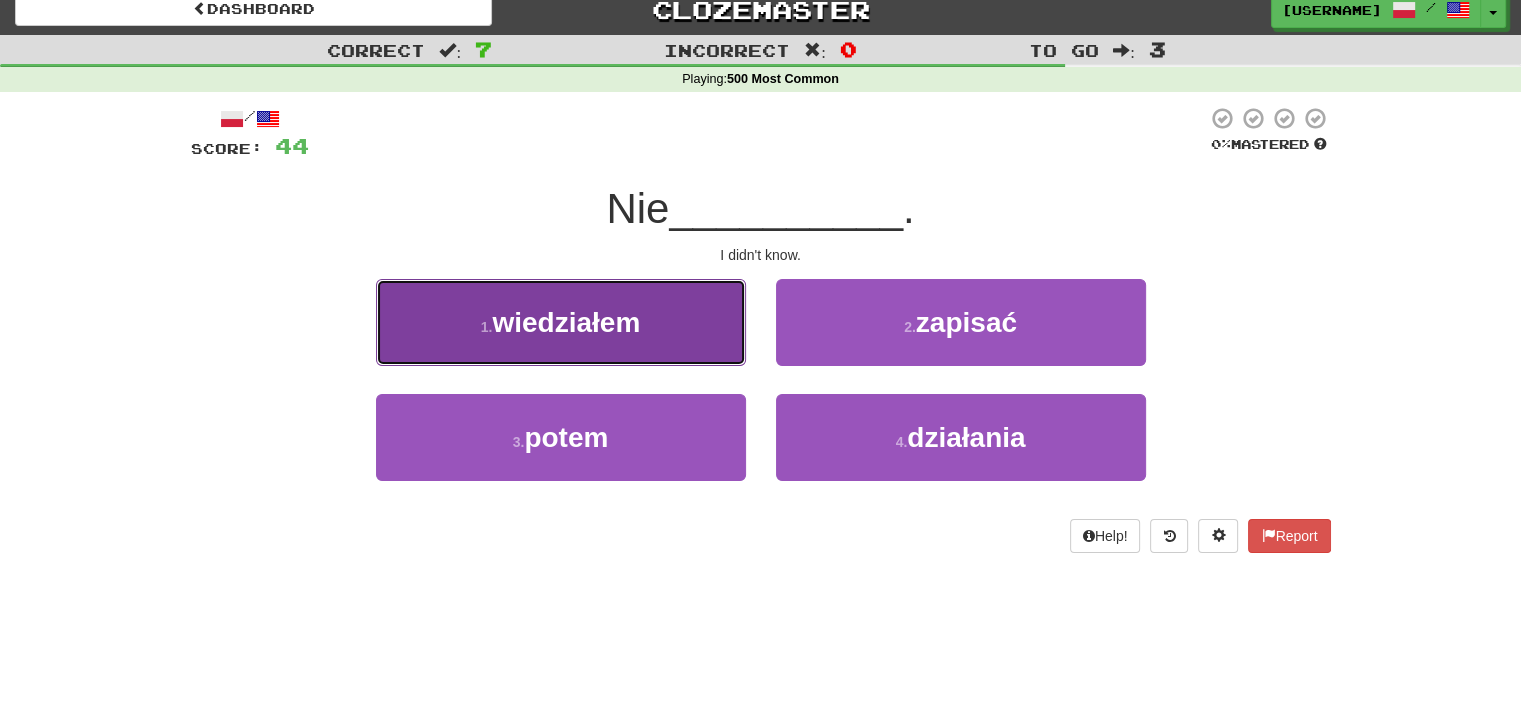 click on "wiedziałem" at bounding box center [566, 322] 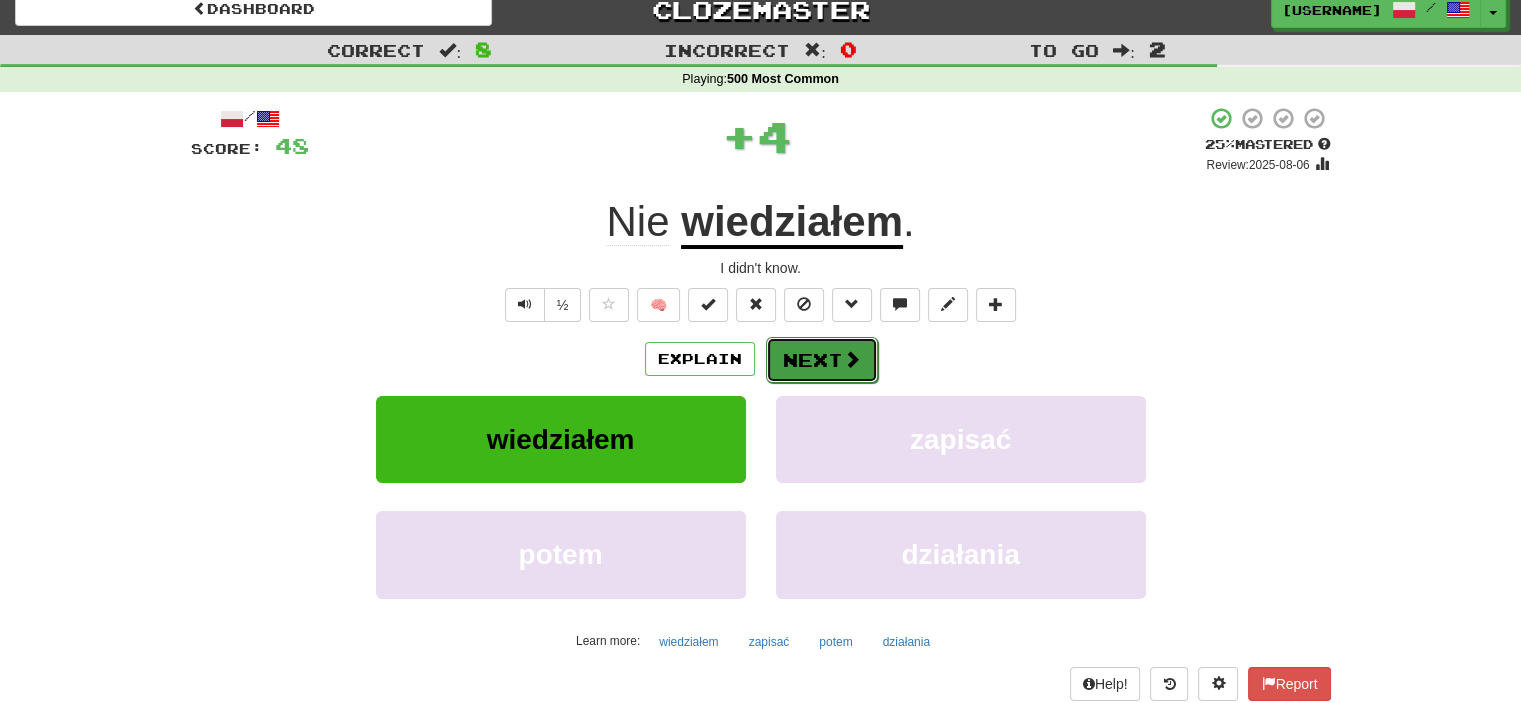 click on "Next" at bounding box center (822, 360) 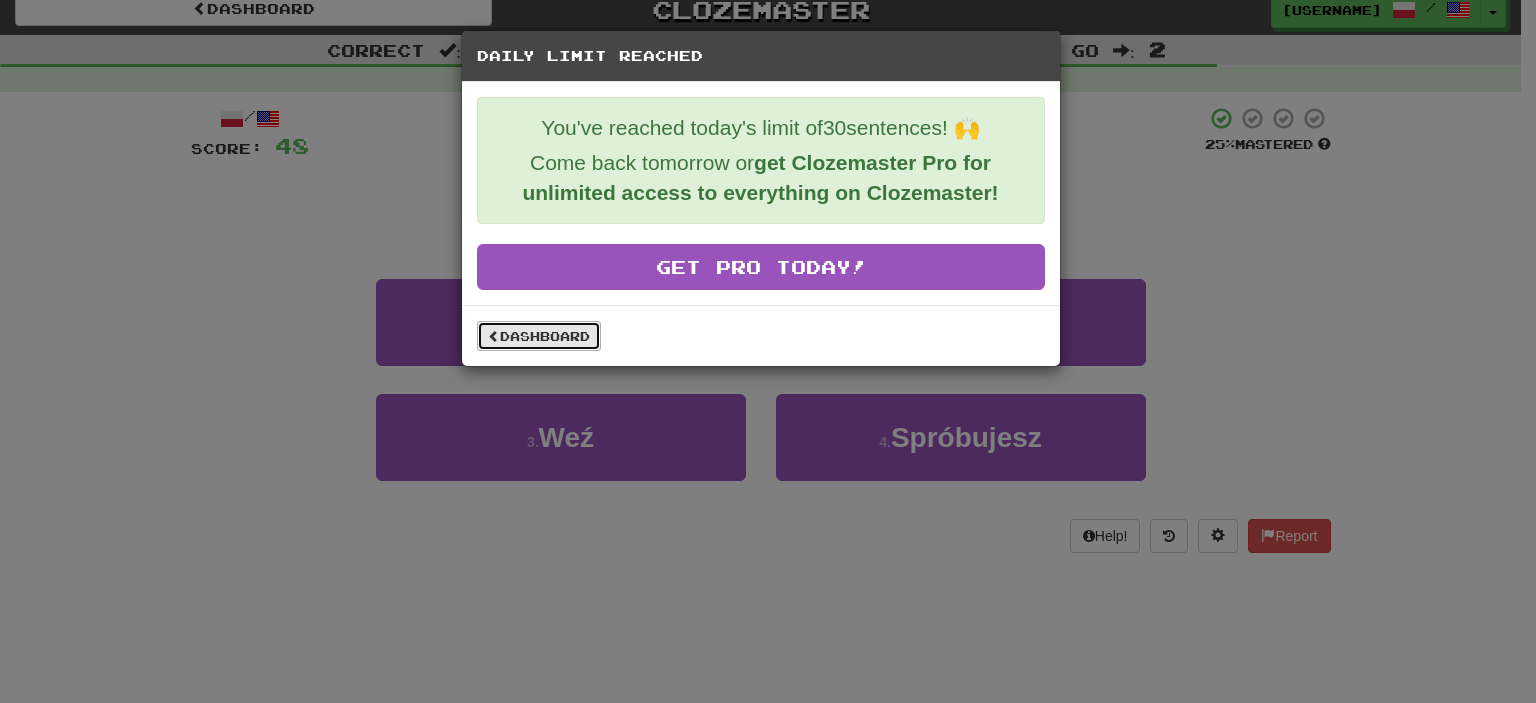 click on "Dashboard" at bounding box center [539, 336] 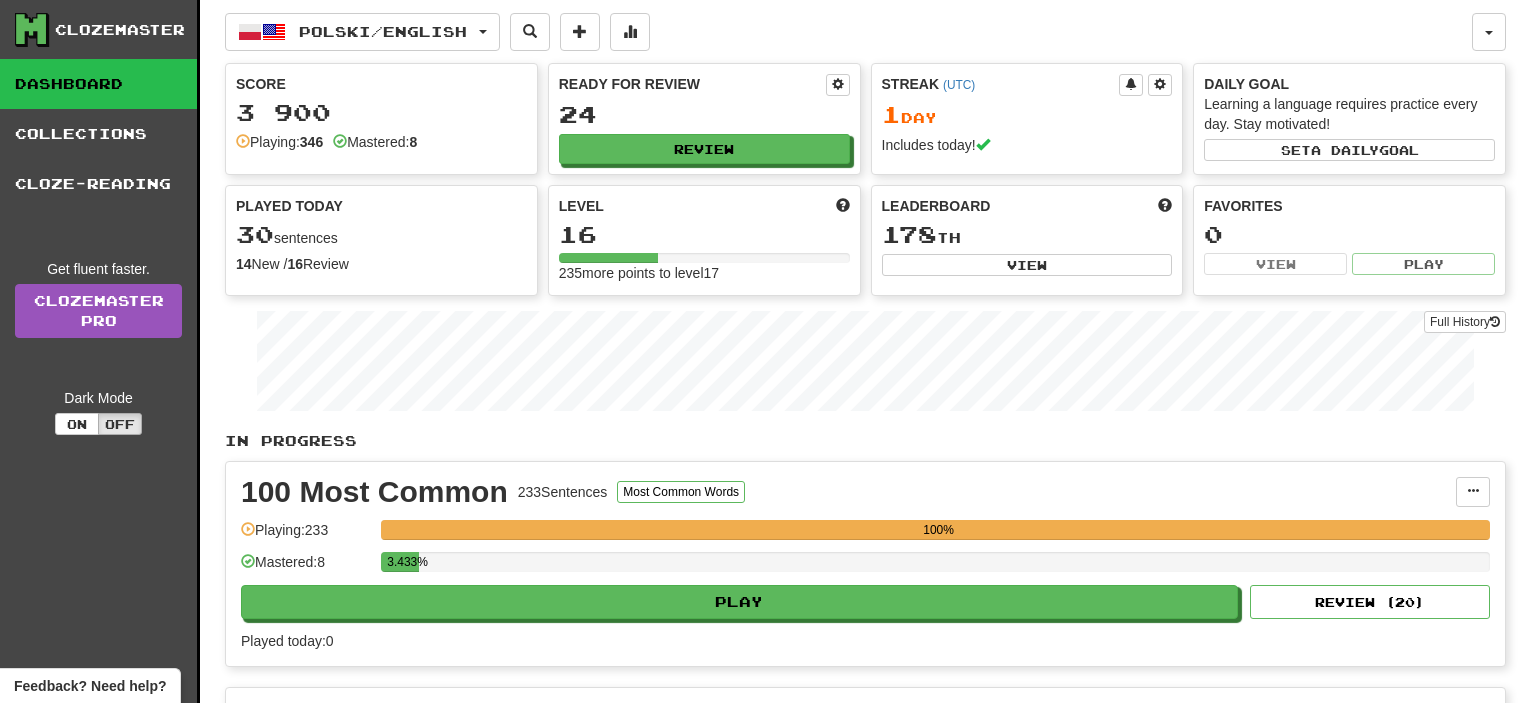 scroll, scrollTop: 0, scrollLeft: 0, axis: both 